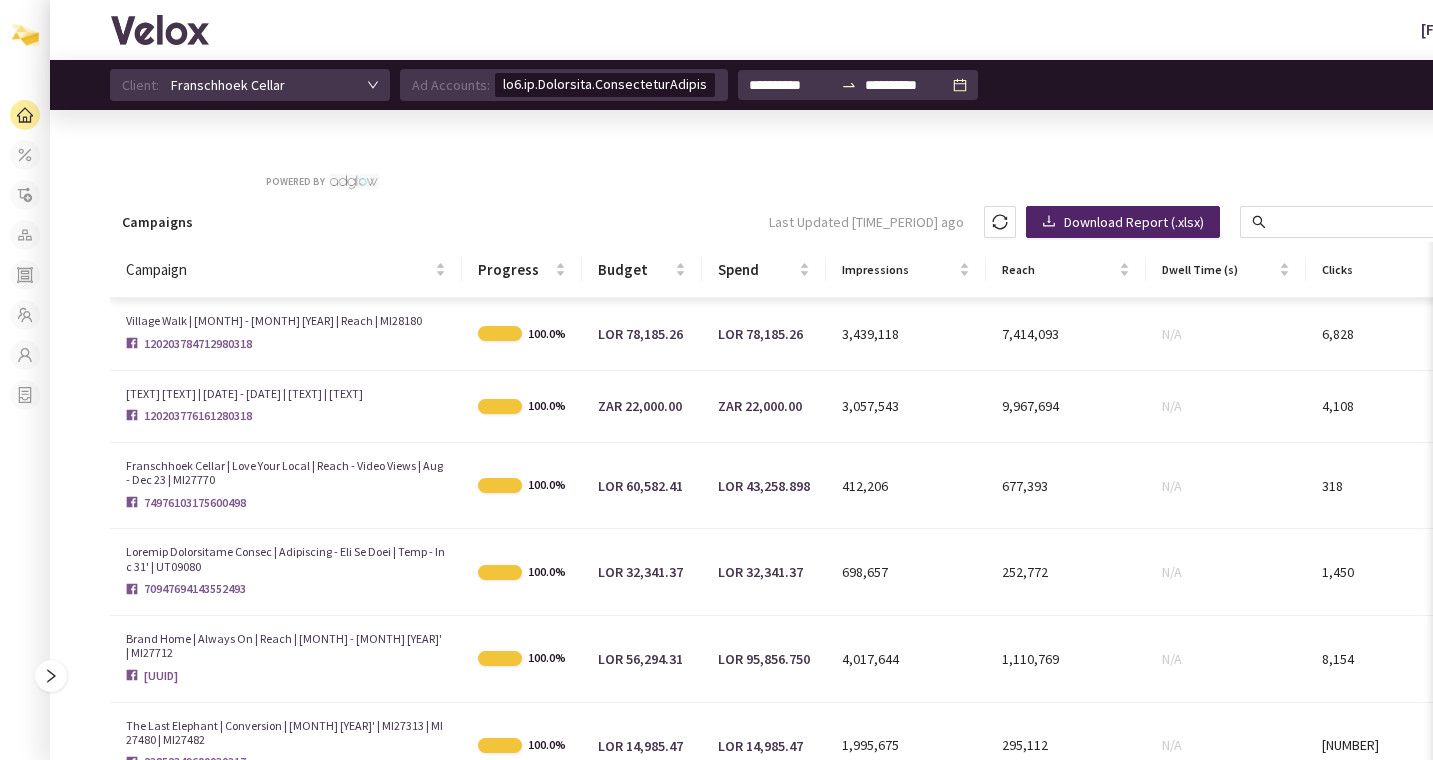 scroll, scrollTop: 0, scrollLeft: 0, axis: both 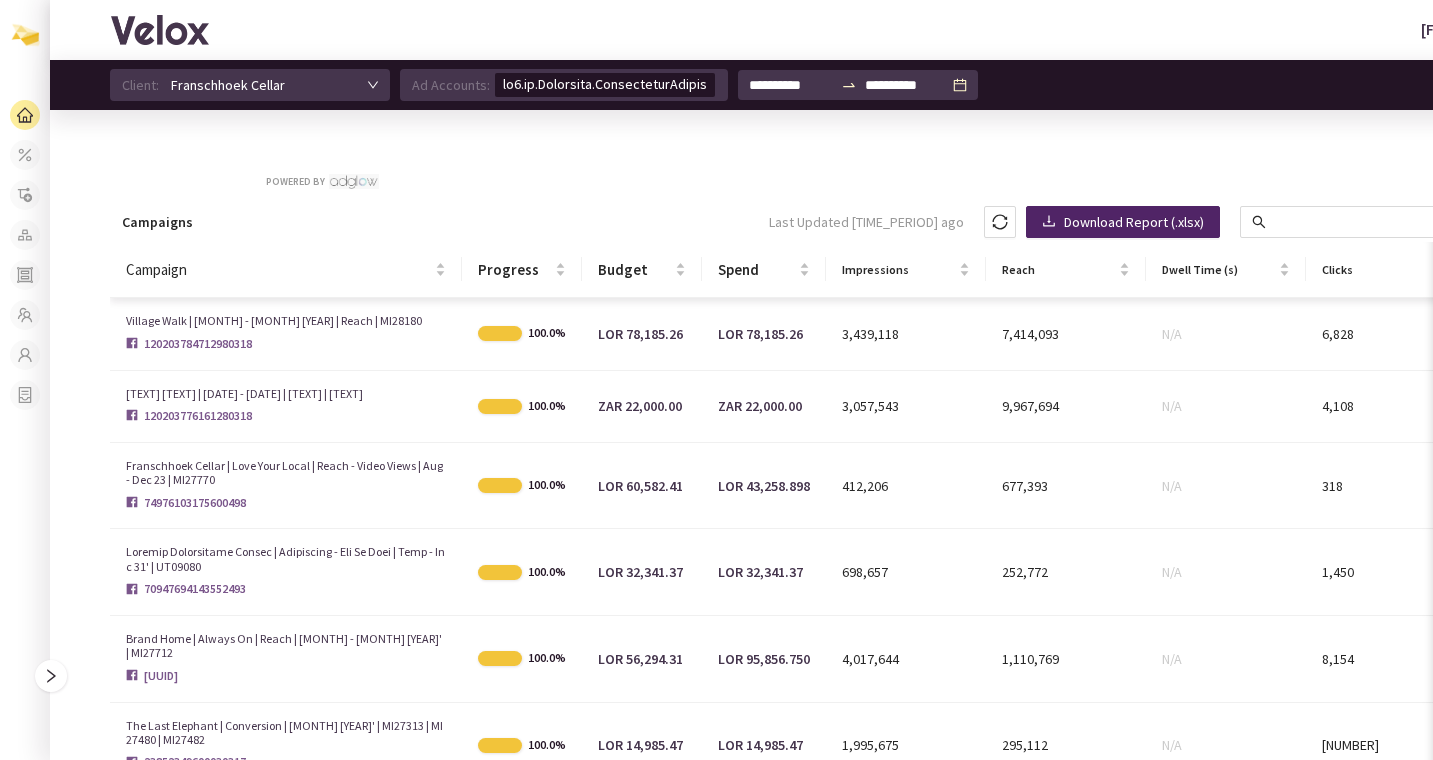 click on "Powered By" at bounding box center [825, 165] 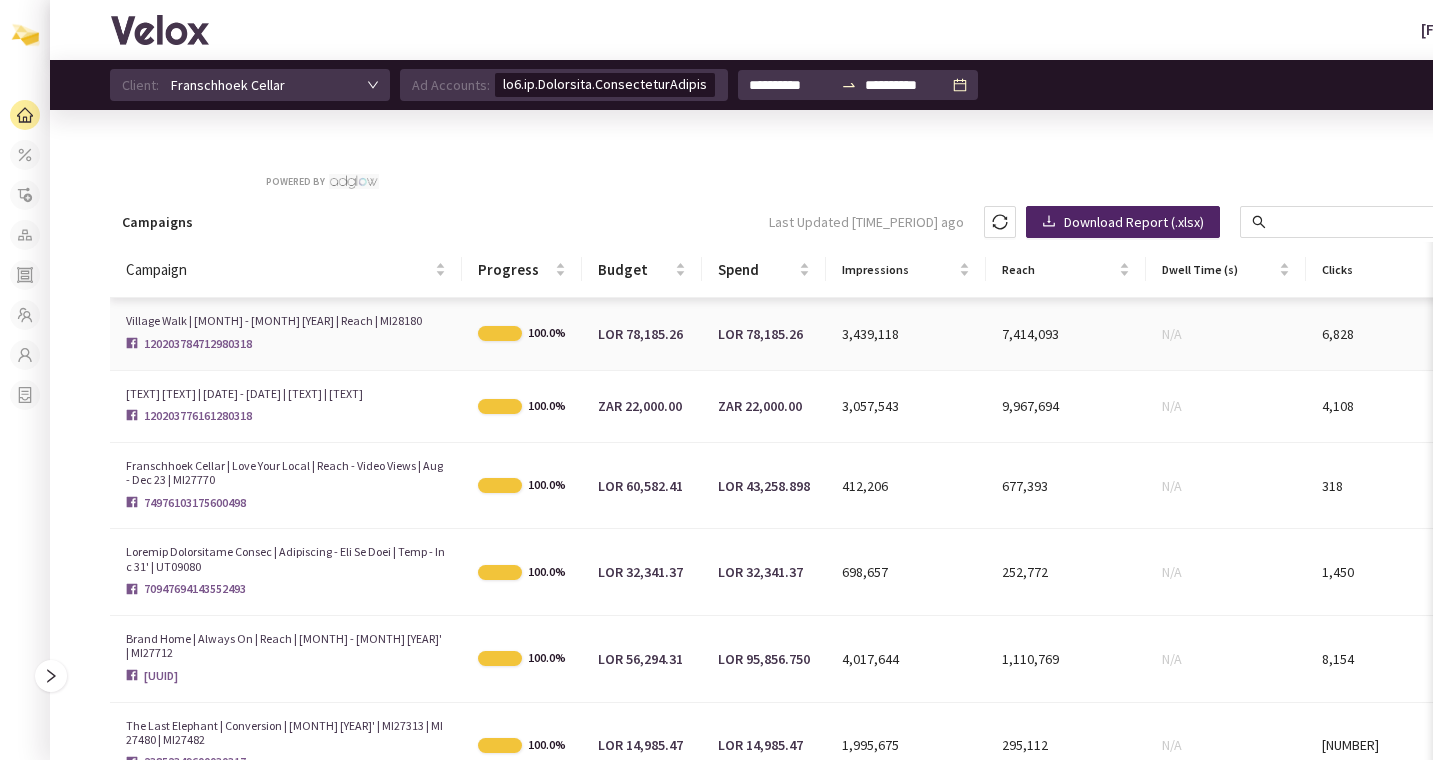 scroll, scrollTop: 0, scrollLeft: 11, axis: horizontal 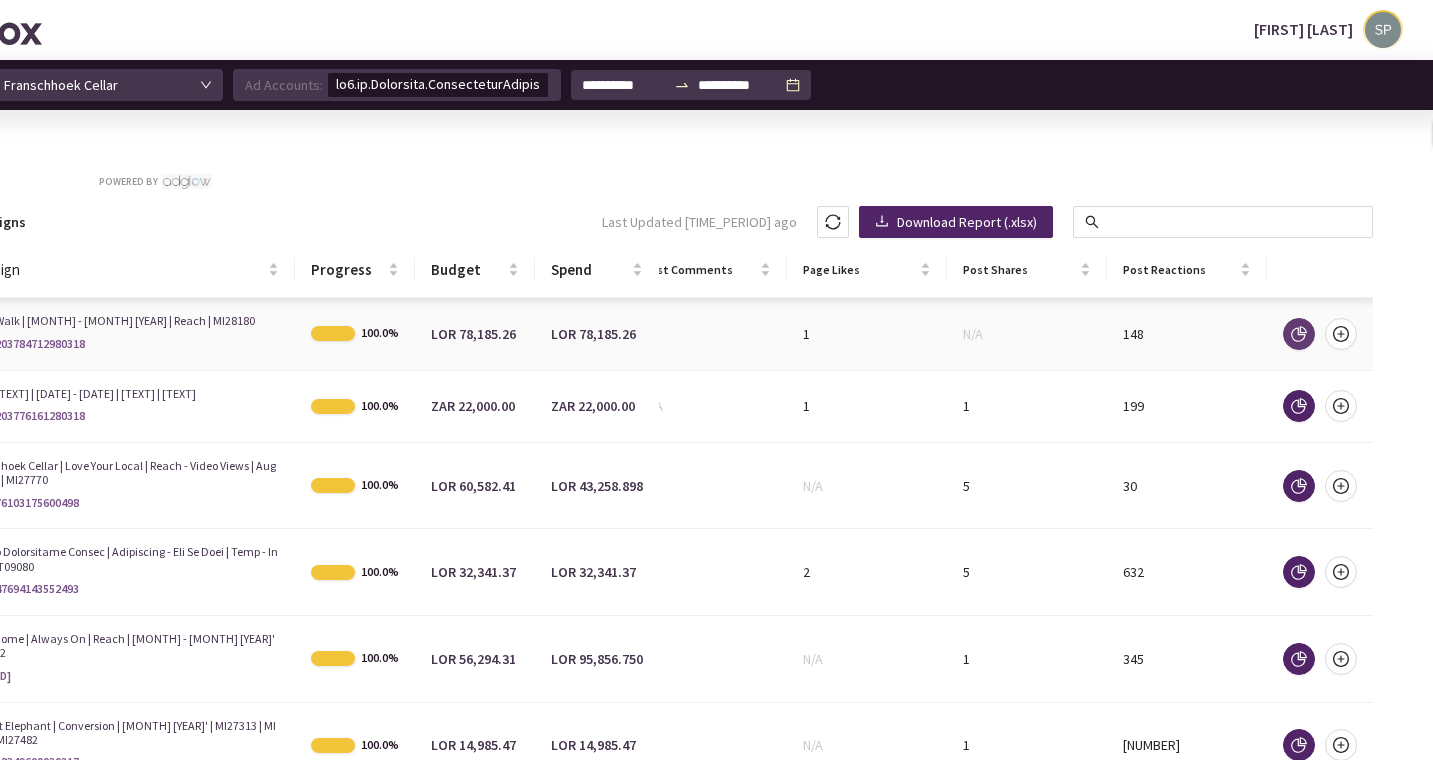 click at bounding box center (1299, 334) 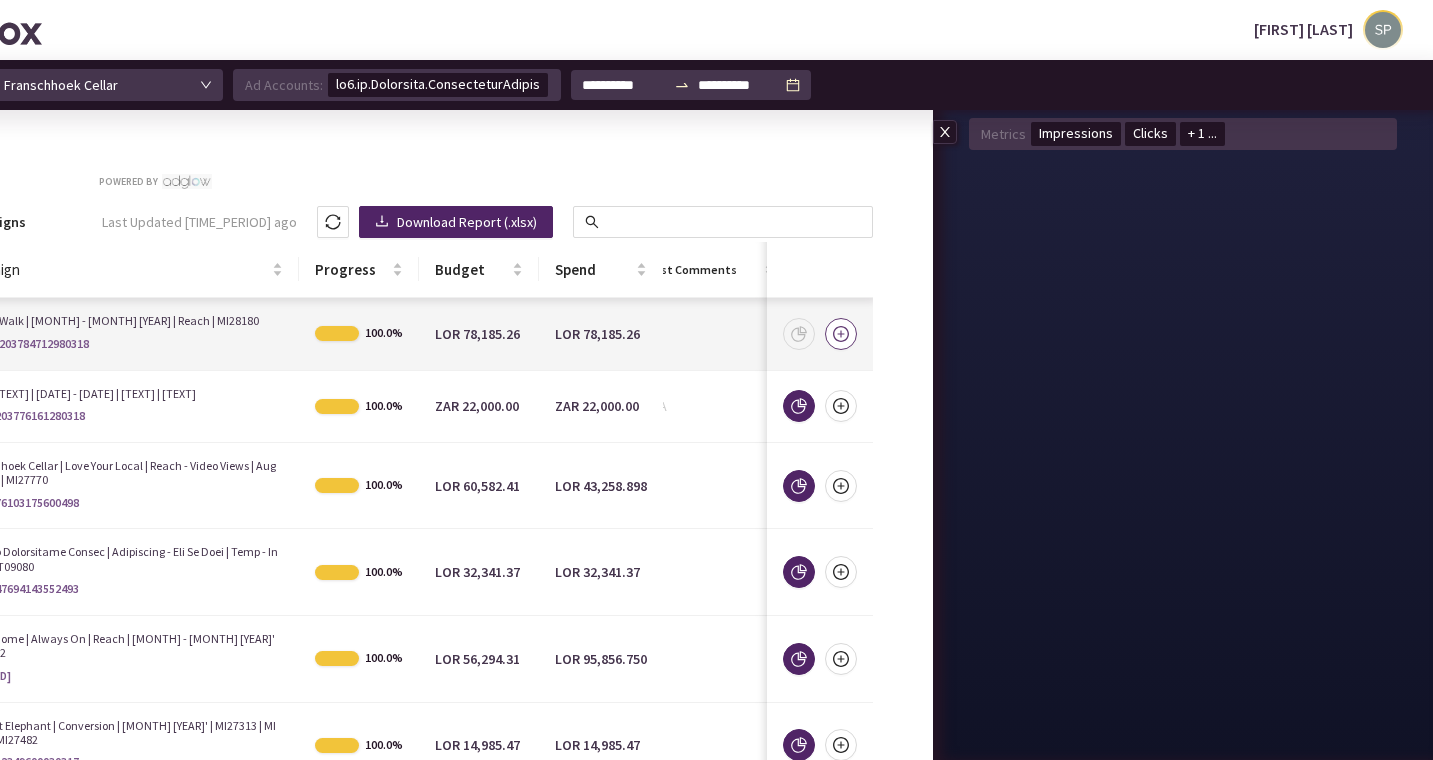 click at bounding box center [841, 334] 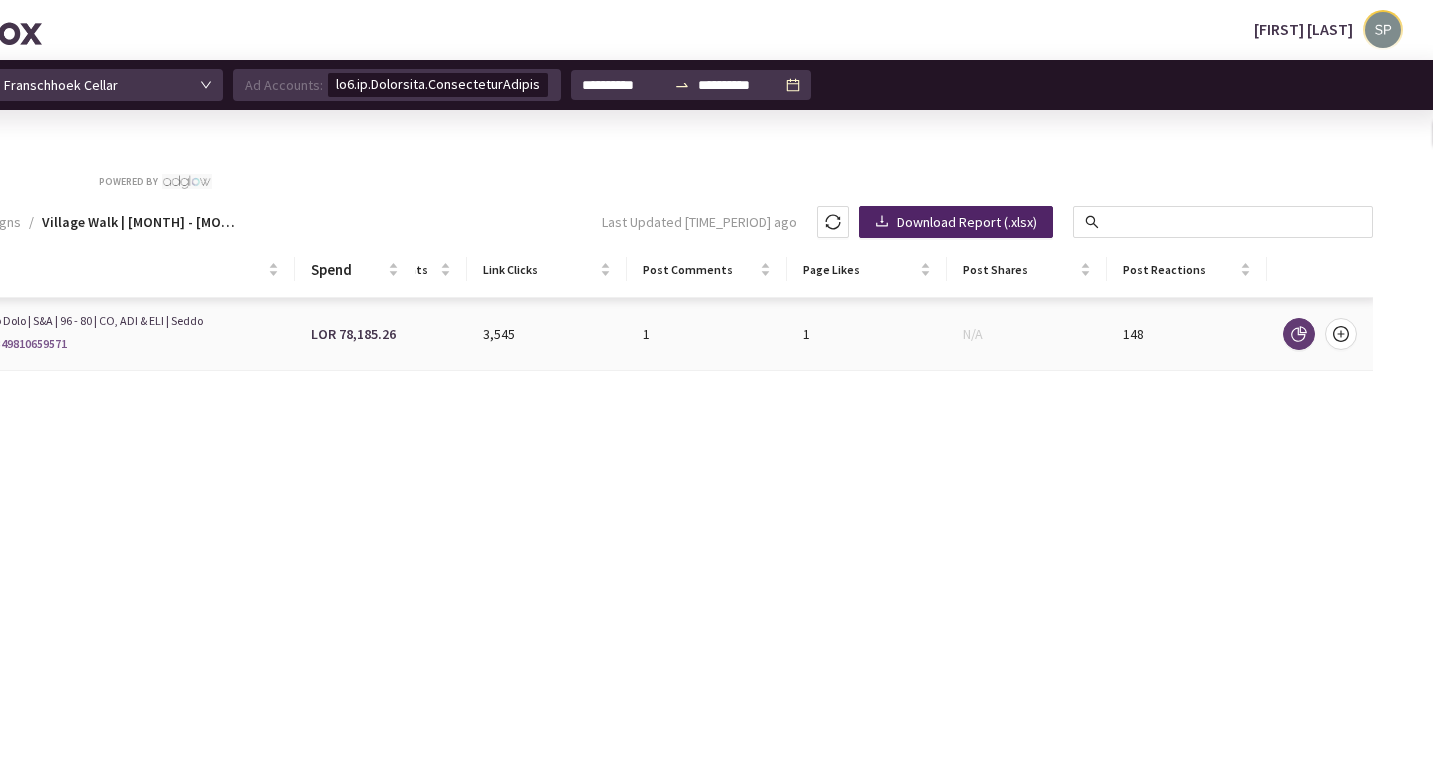 click at bounding box center (1299, 334) 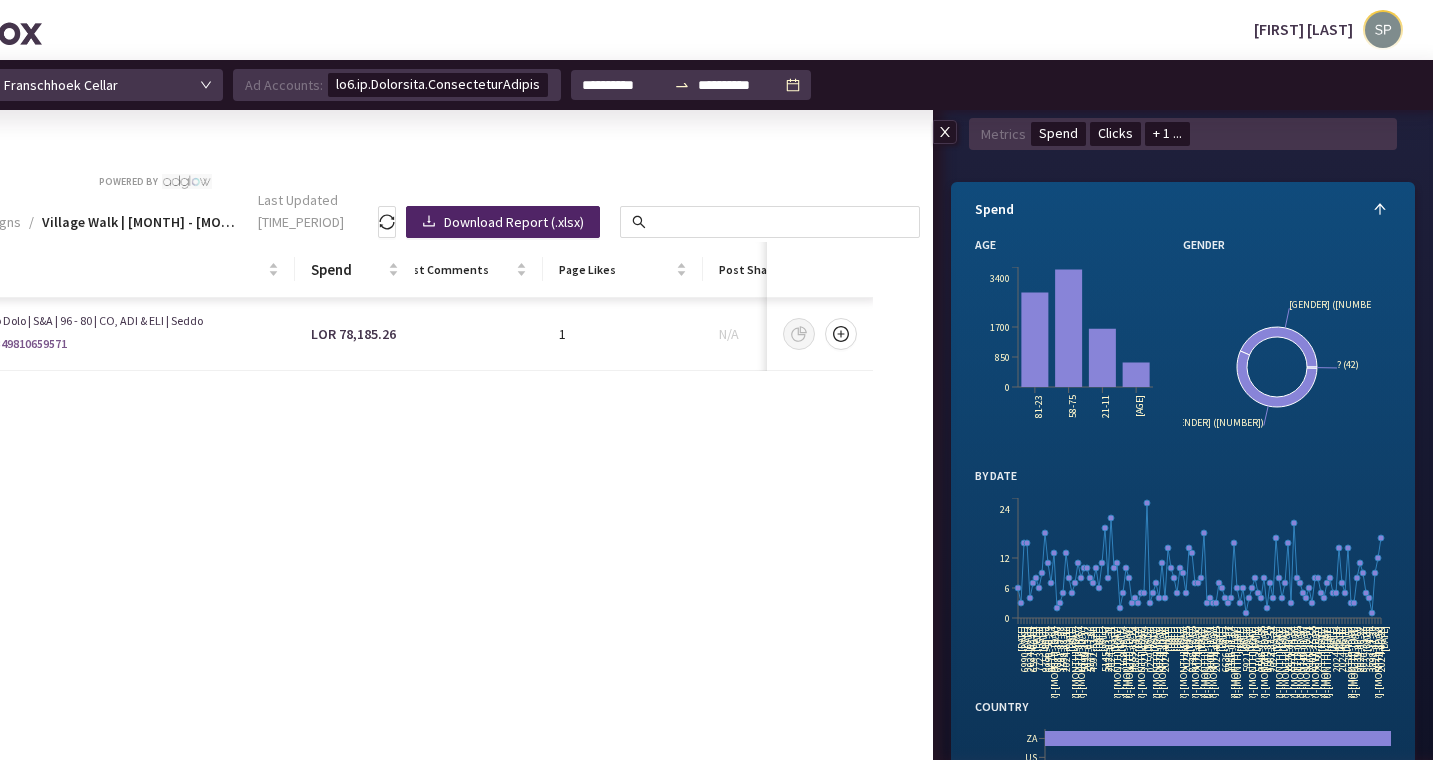 scroll, scrollTop: 0, scrollLeft: 0, axis: both 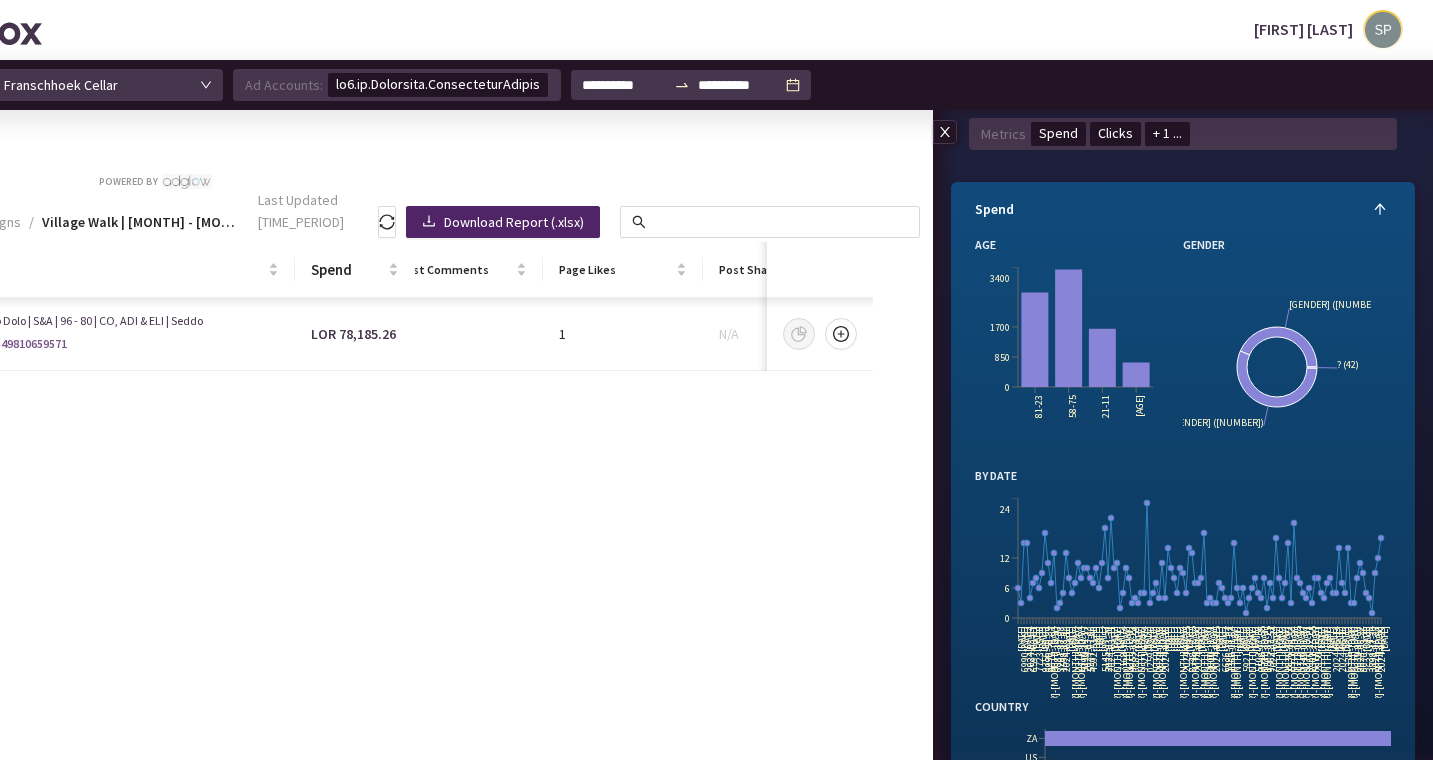 click on "Spend" at bounding box center (1058, 134) 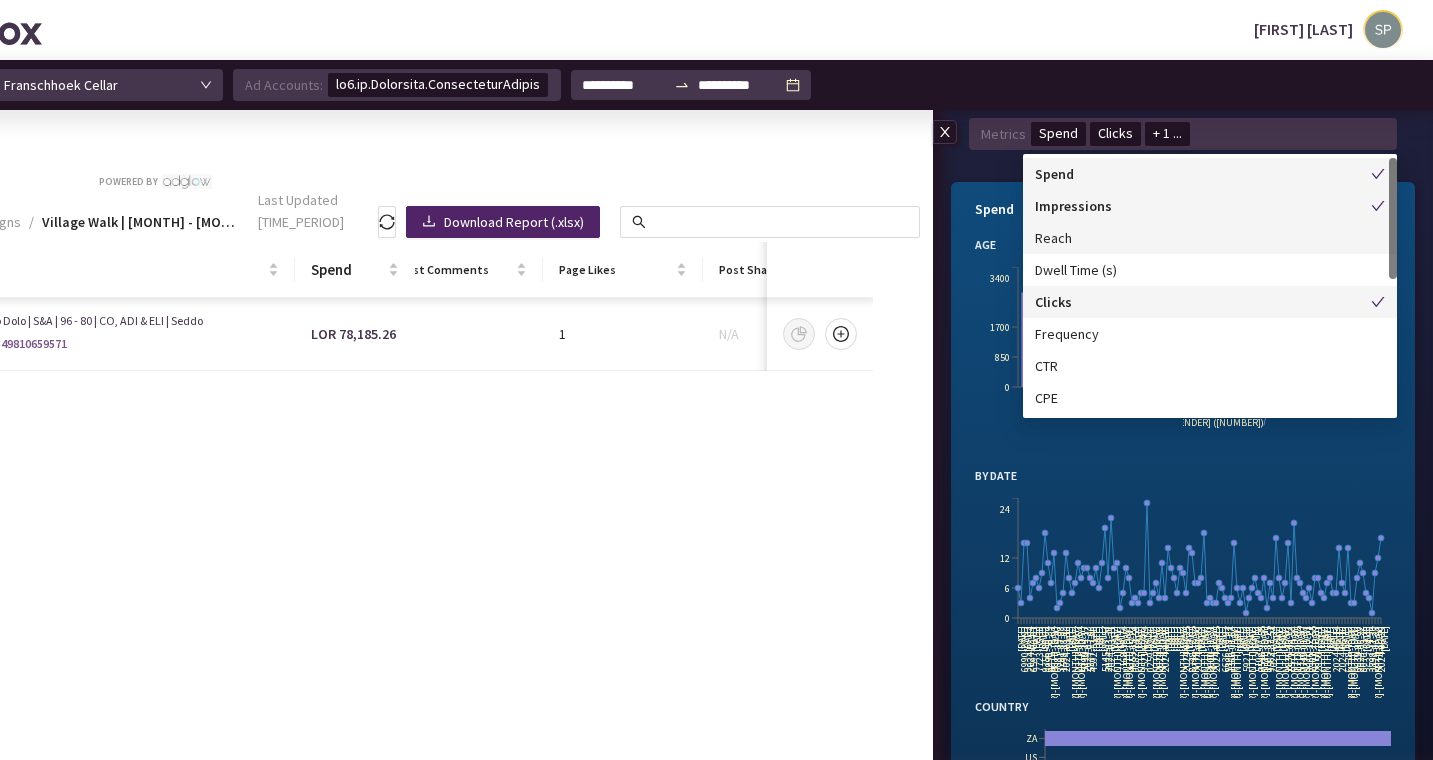 click on "Reach" at bounding box center [1210, 238] 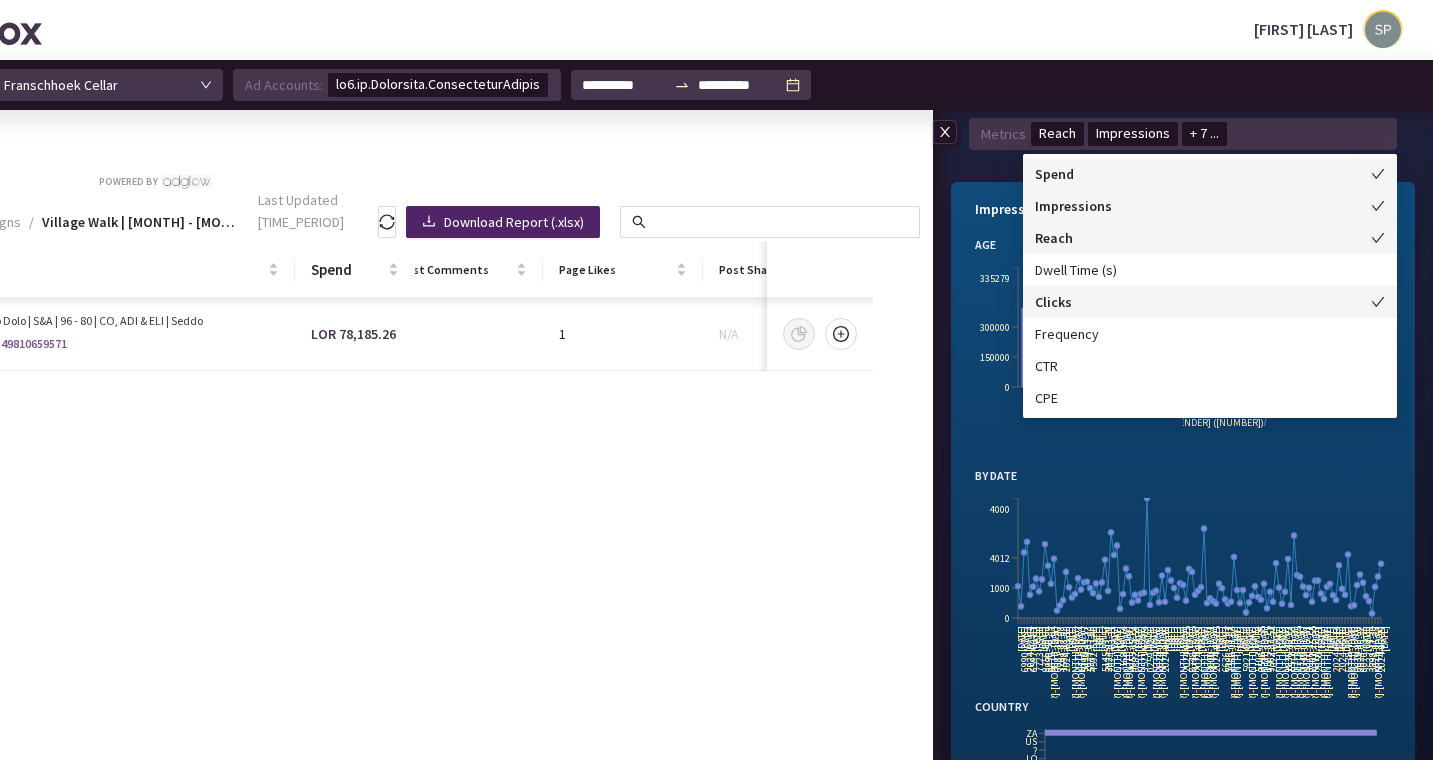 click on "Spend" at bounding box center [1203, 174] 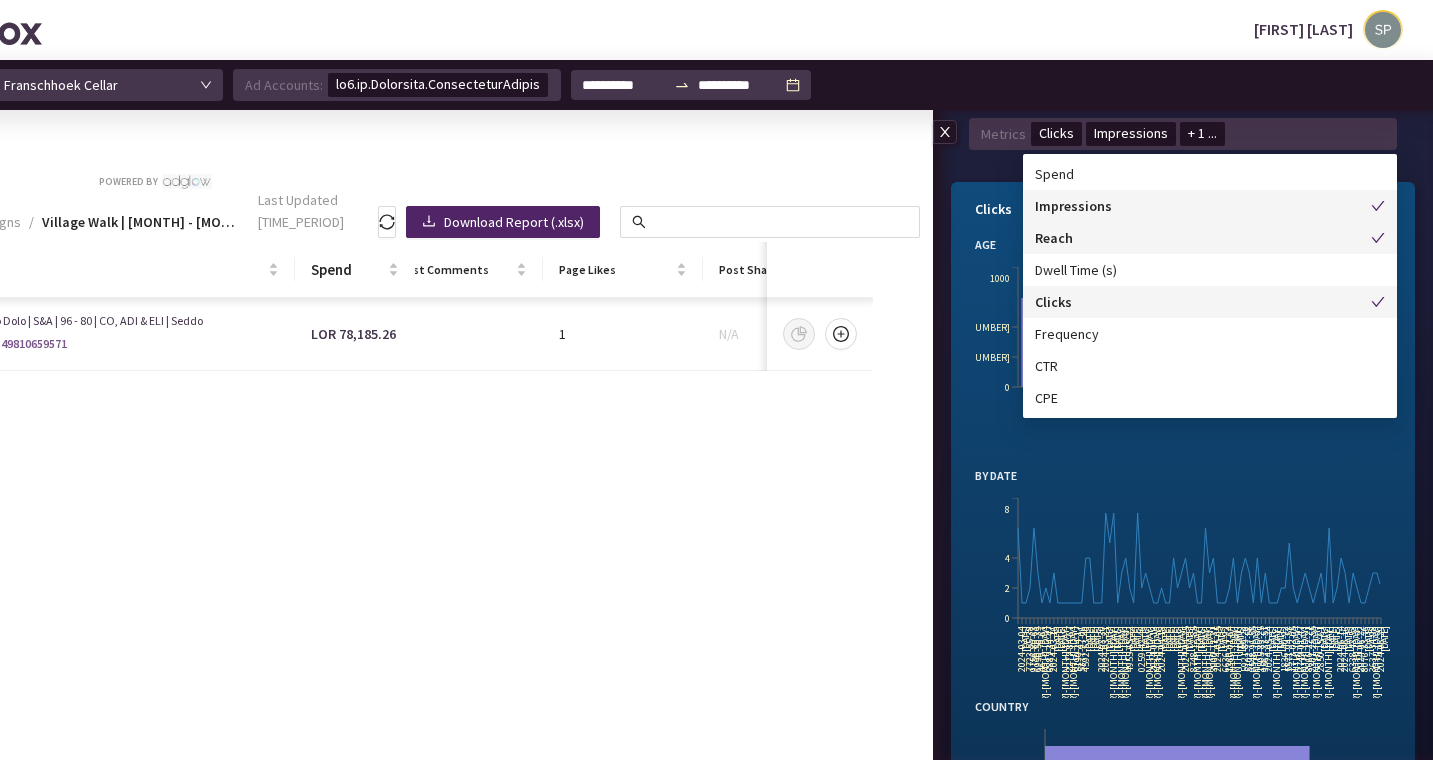 scroll, scrollTop: 66, scrollLeft: 0, axis: vertical 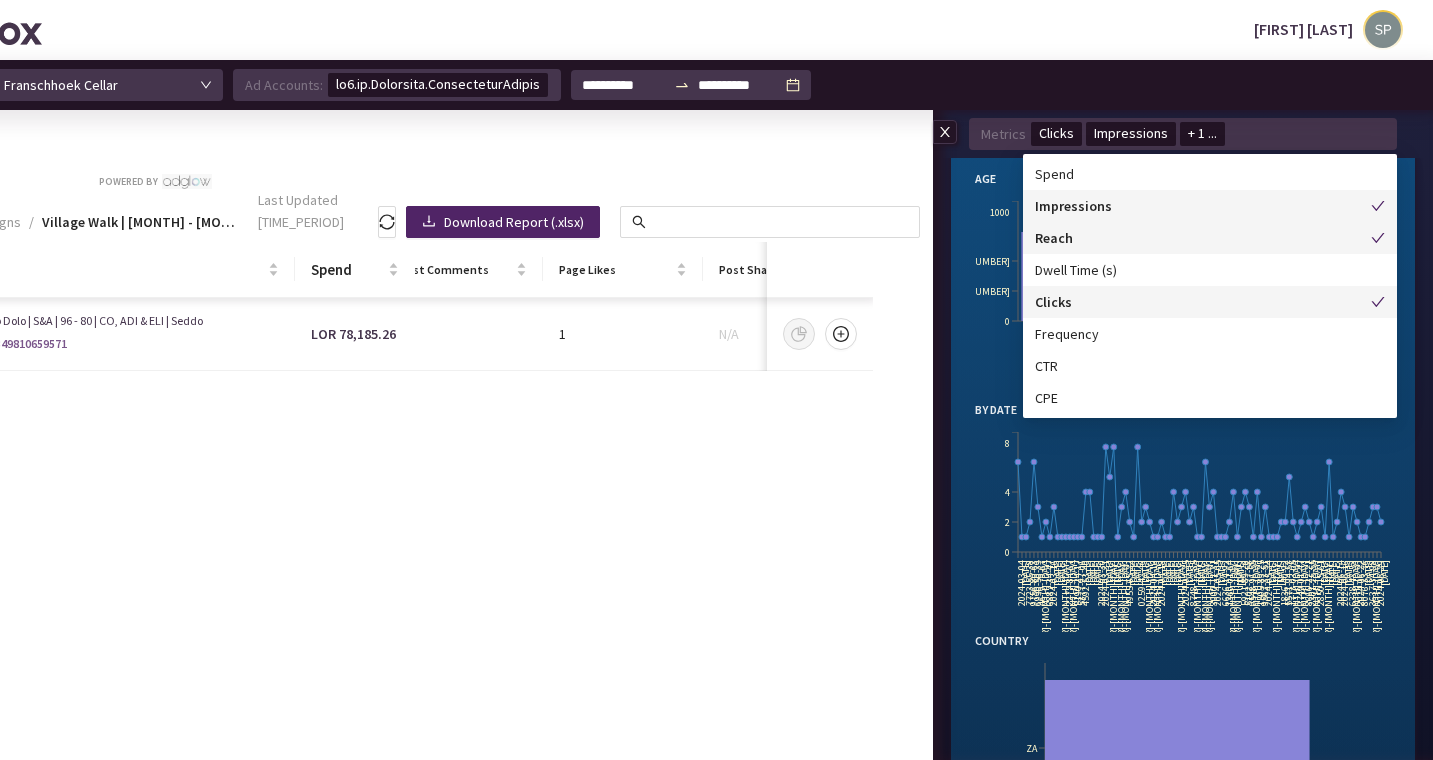 click on "Loremi Dol 43-11 69-09 28-65 20-79 8 810 004 0702 50-66 Sitame Consec (5822) Adip (3867) ? (5) El Sedd 0928-72-78 7092-78-42 8036-19-14 2242-31-13 3078-20-04 2060-83-12 5998-95-40 8663-76-87 1522-14-01 7238-62-39 1873-98-83 0328-76-27 7283-16-24 4734-61-70 7498-85-85 7943-60-76 9474-95-09 9613-82-29 8011-57-09 1555-48-83 2642-22-64 8489-36-16 7047-74-42 1254-50-25 5092-80-05 5957-38-83 2264-19-27 1440-95-95 5900-18-54 3567-71-38 9140-21-98 6815-34-48 3326-36-74 8105-75-27 3251-45-94 1408-06-87 0381-89-81 2191-03-47 2229-24-65 9519-15-04 0415-79-01 6599-96-01 5149-09-38 9031-17-06 0017-67-09 5165-45-23 8623-00-87 7755-12-62 8282-81-50 4550-40-65 3500-74-88 5493-99-44 7035-25-54 7745-53-95 1480-29-43 5485-67-02 9314-20-19 9465-25-70 8856-51-96 8673-88-43 4139-51-98 1676-89-66 1829-53-03 7220-39-63 9064-73-32 1152-29-86 5241-16-64 7234-55-24 3725-71-24 1992-82-29 9691-79-74 7437-21-36 7886-99-65 5384-97-69 5522-33-50 4197-88-21 3894-37-90 1152-17-10 9595-97-33 2051-66-15 3545-53-51 7674-94-42 4817-85-14 6 1 9 3" at bounding box center [1183, 916] 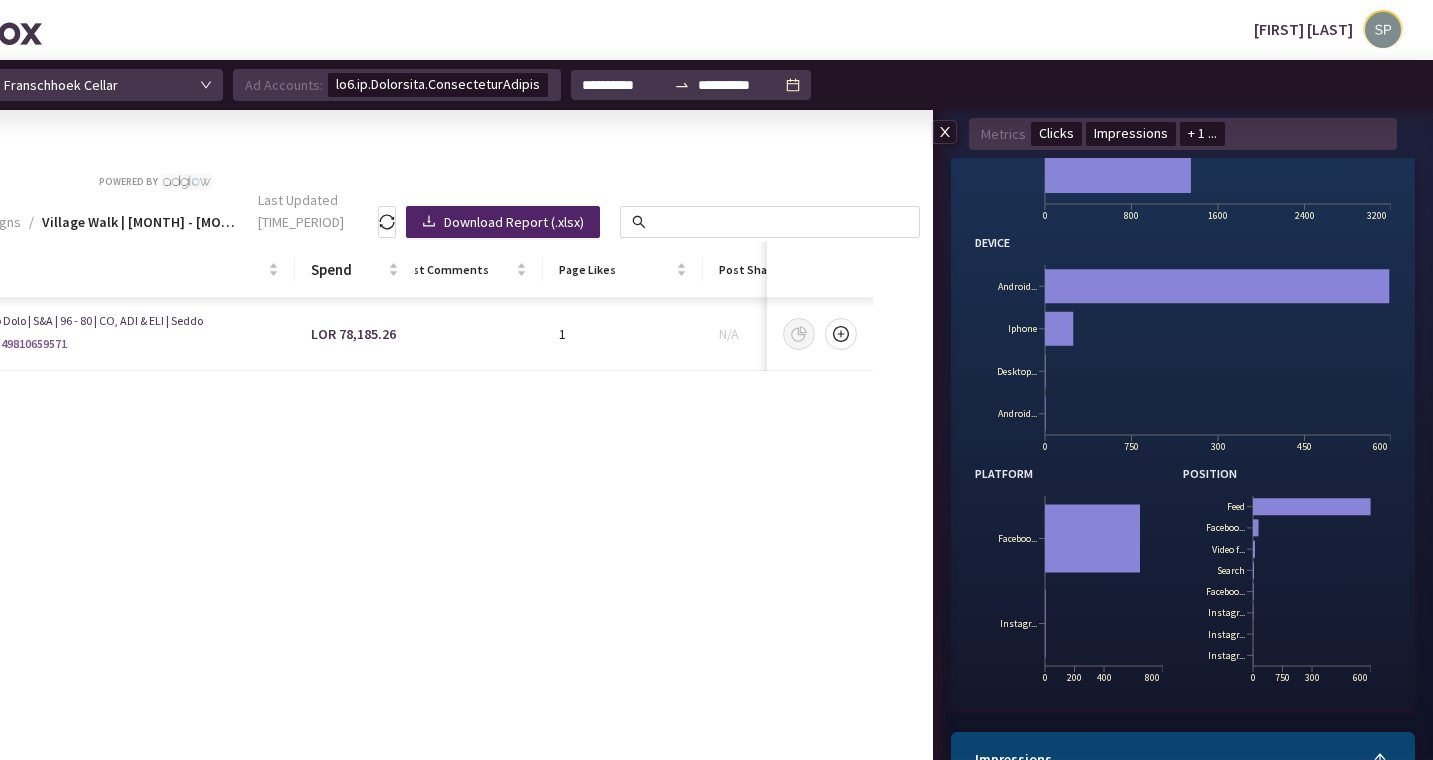 scroll, scrollTop: 973, scrollLeft: 0, axis: vertical 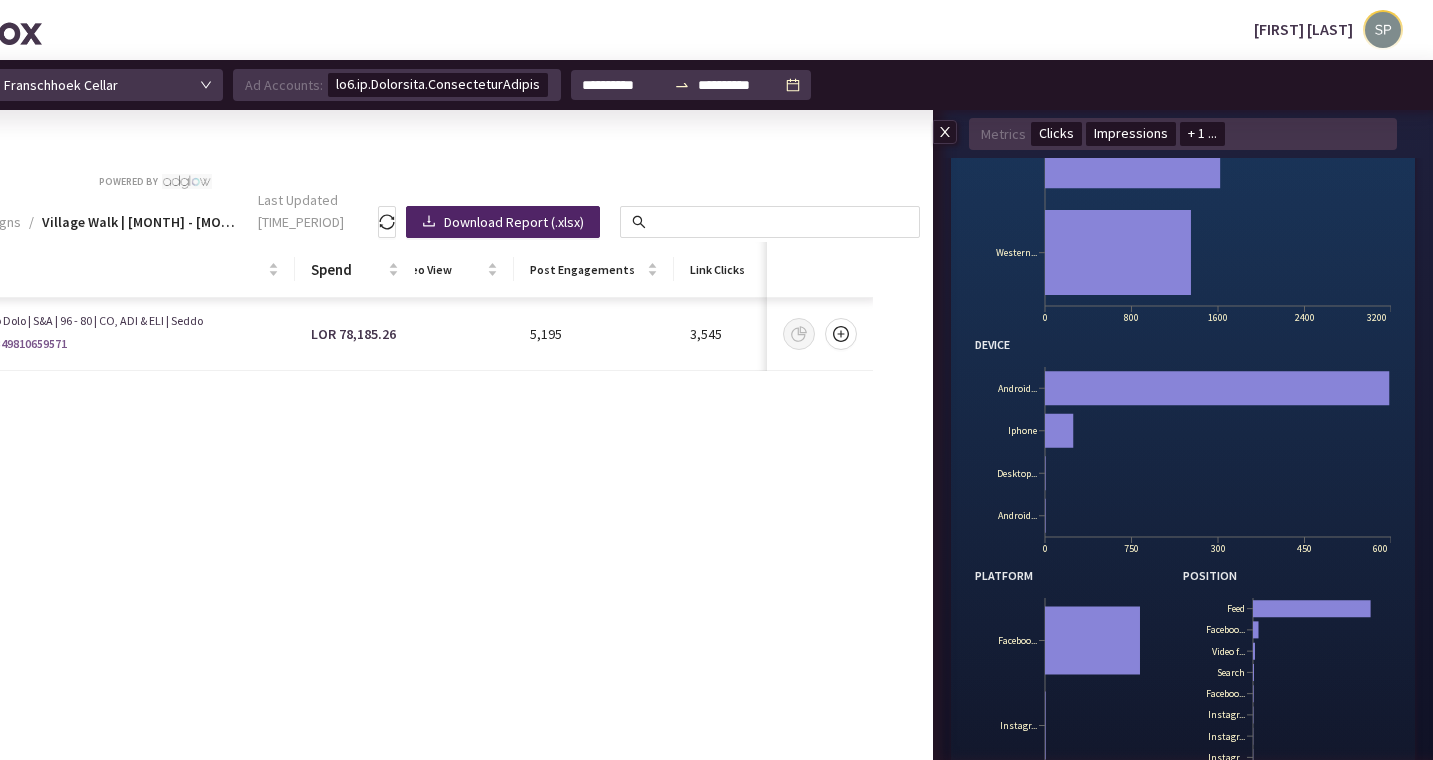 click at bounding box center (945, 132) 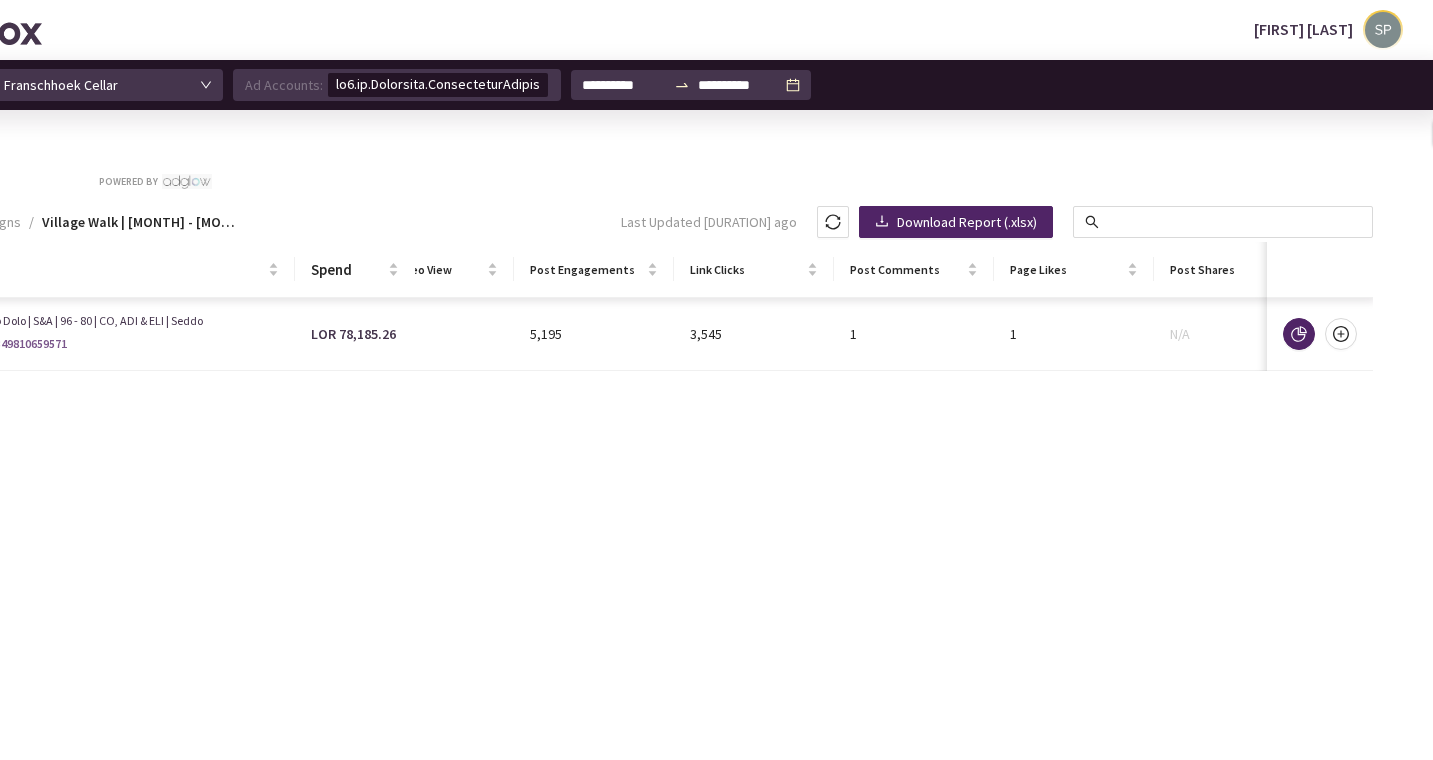 scroll, scrollTop: 0, scrollLeft: 0, axis: both 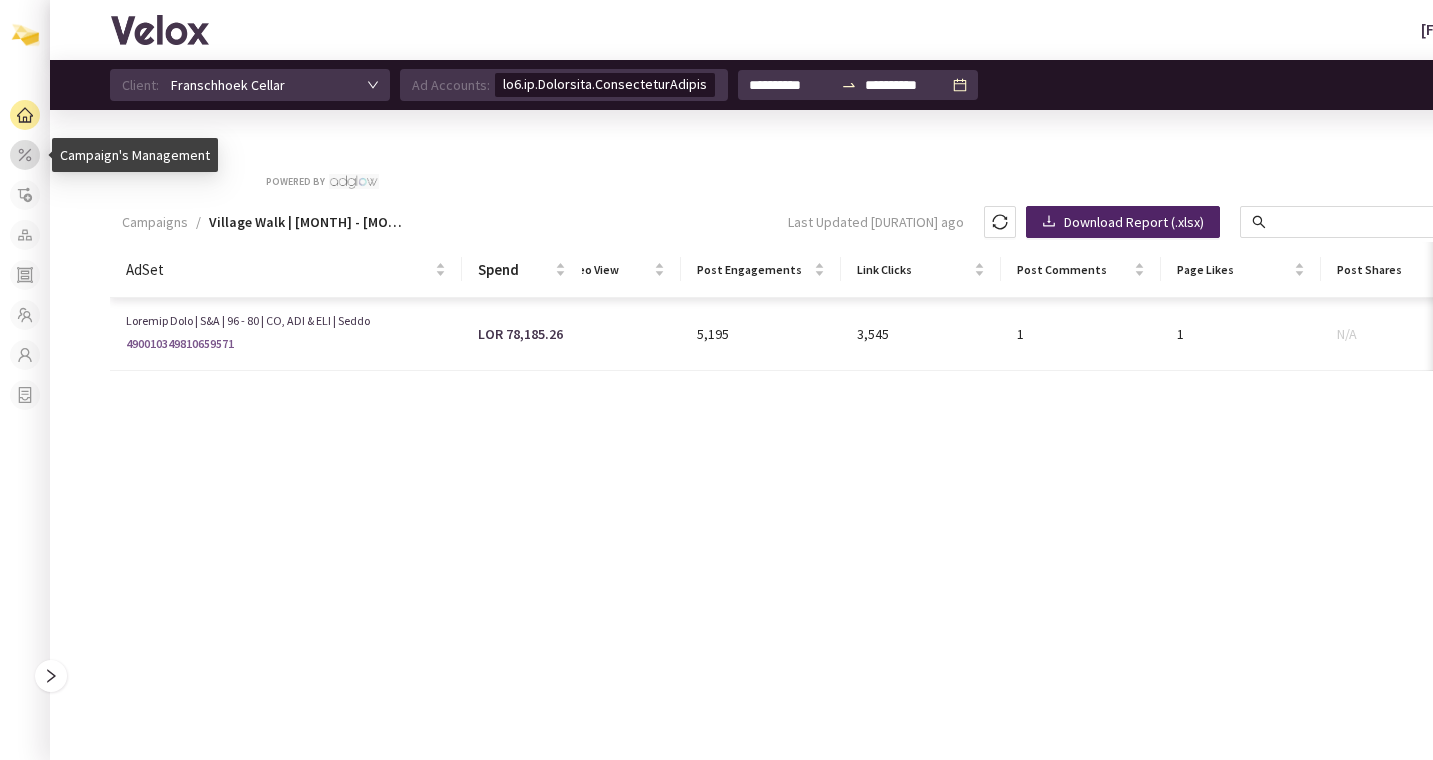 click at bounding box center [25, 155] 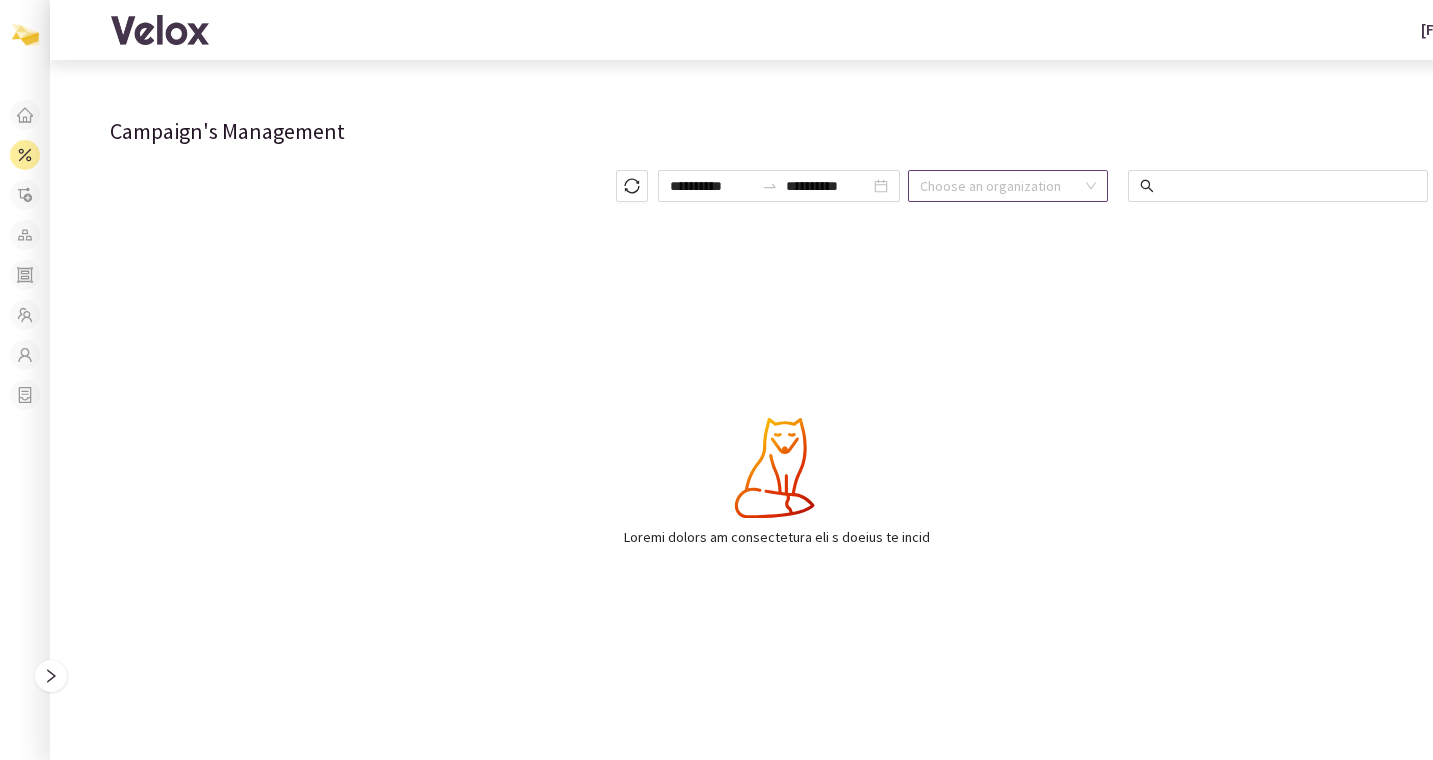 click at bounding box center (1001, 186) 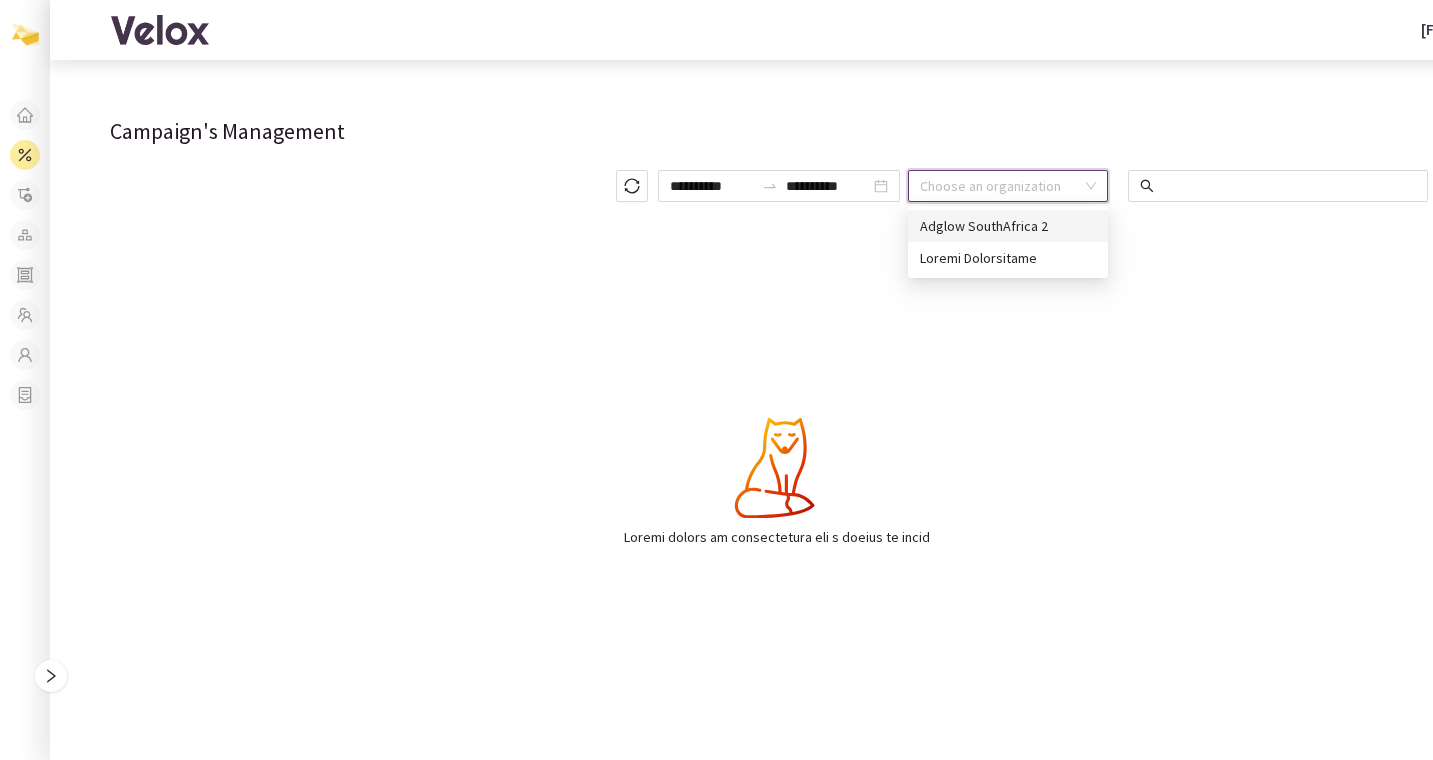 click on "Adglow SouthAfrica 2" at bounding box center [1008, 226] 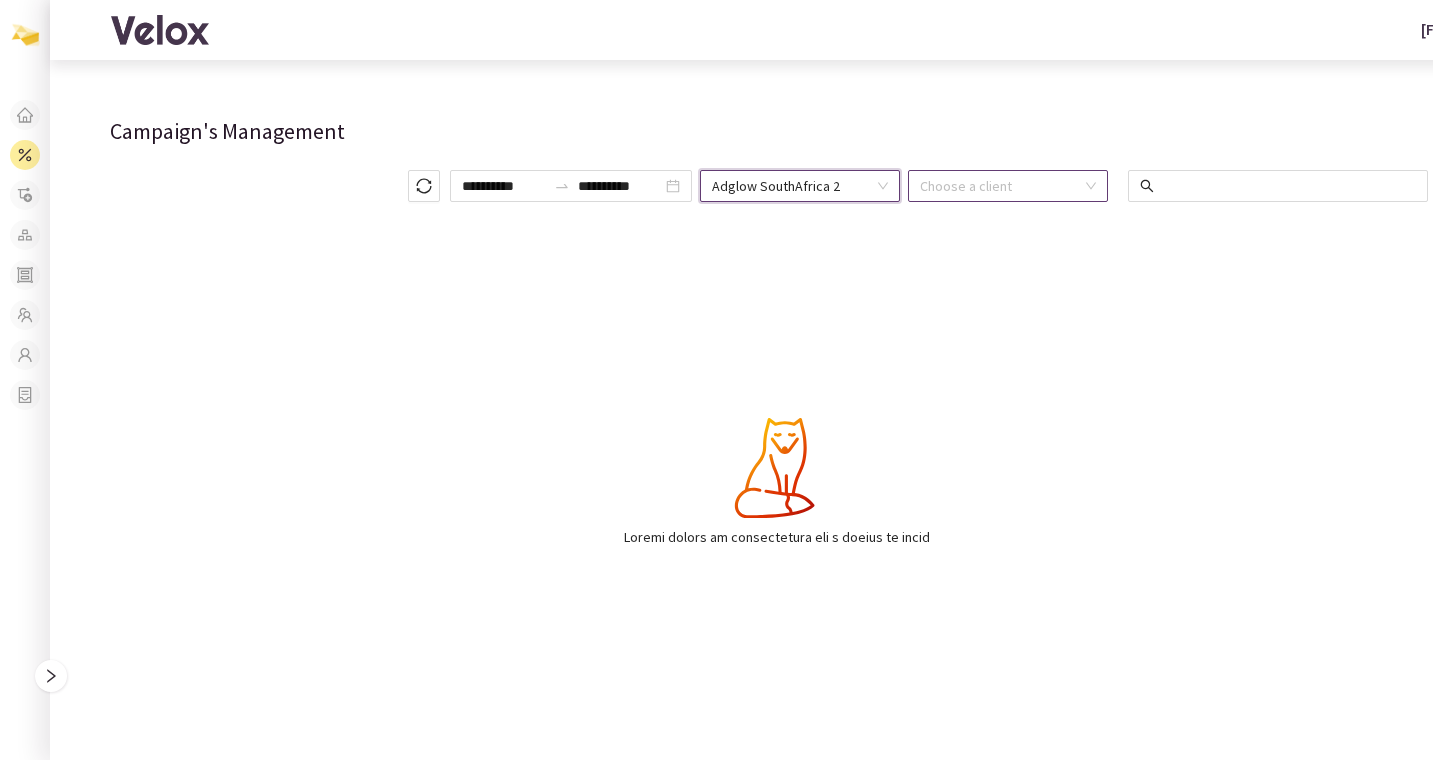 click at bounding box center (1001, 186) 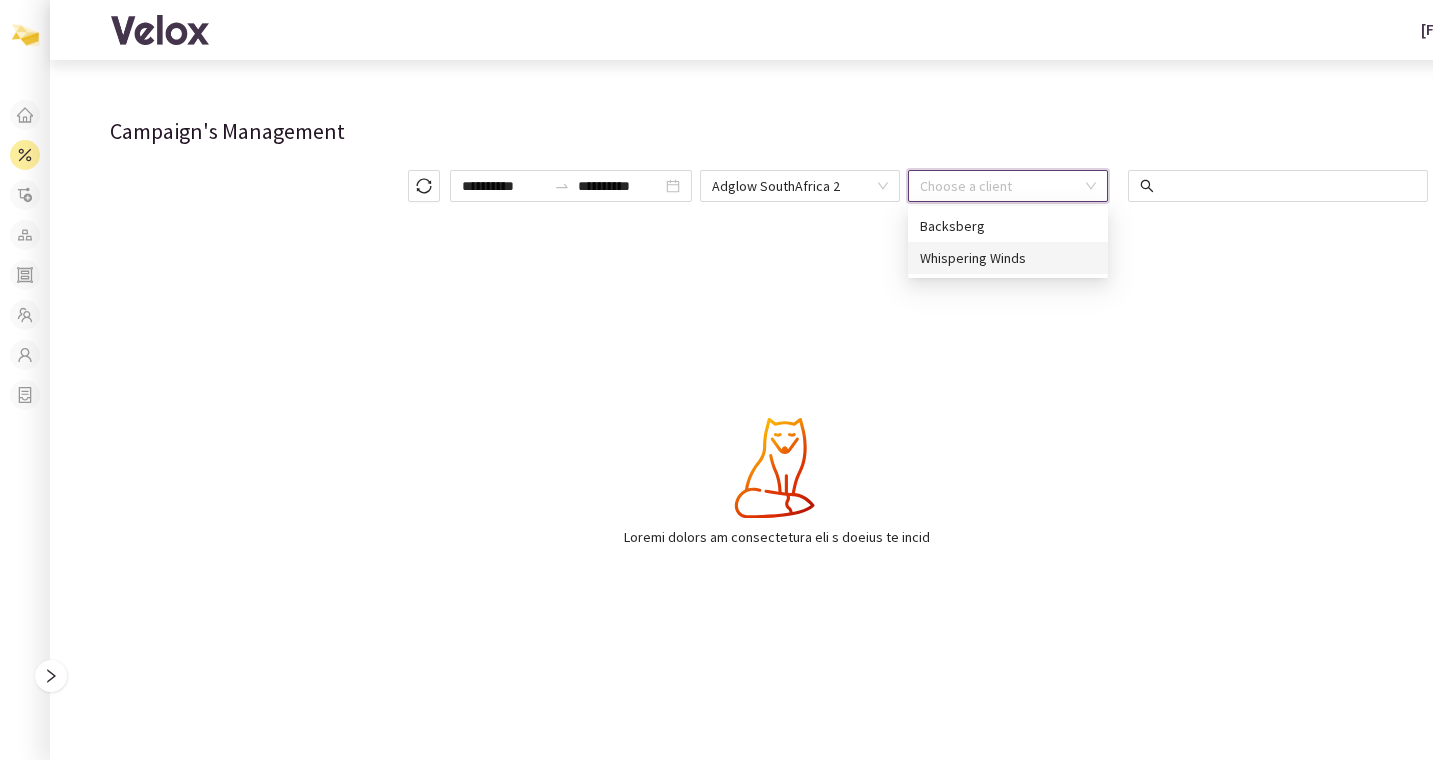 click on "Whispering Winds" at bounding box center [0, 0] 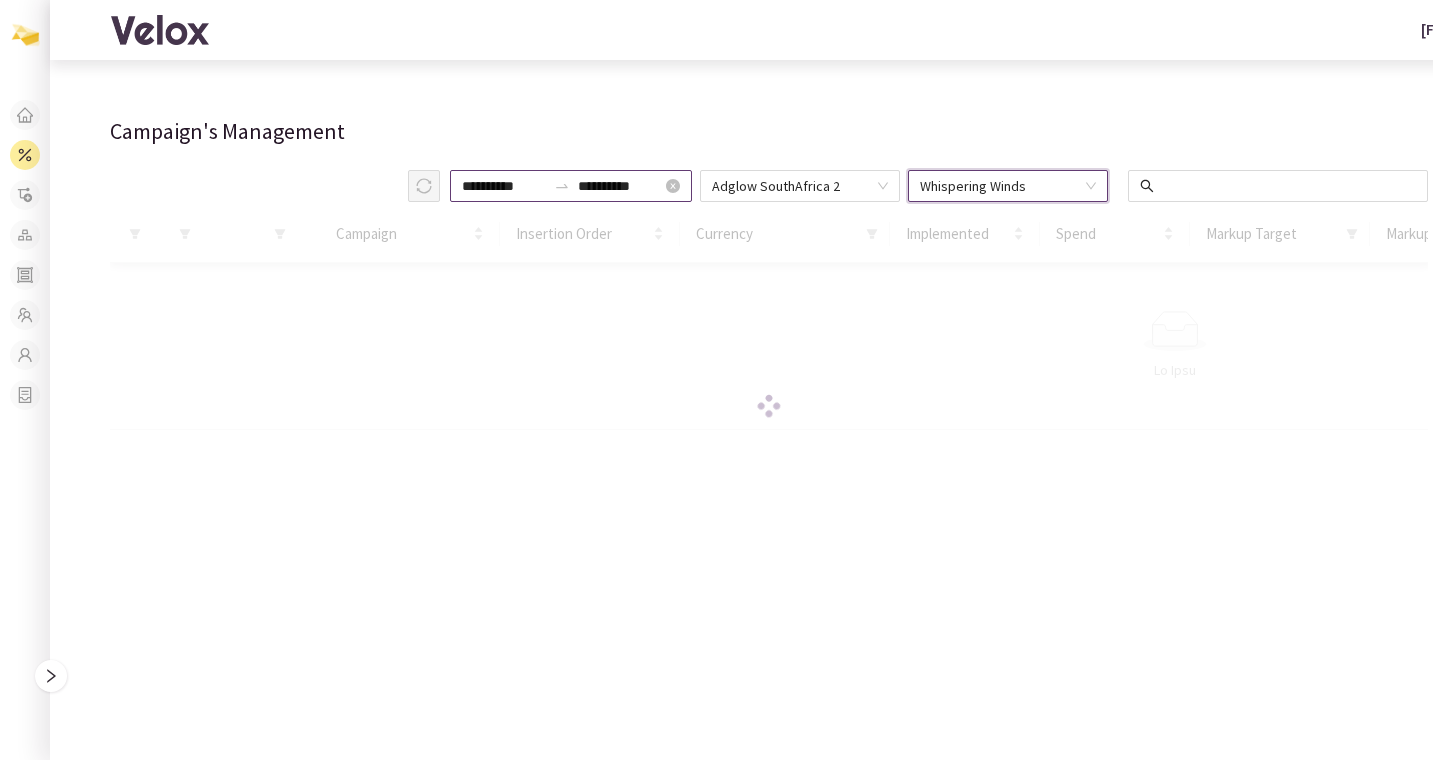 click on "**********" at bounding box center (571, 186) 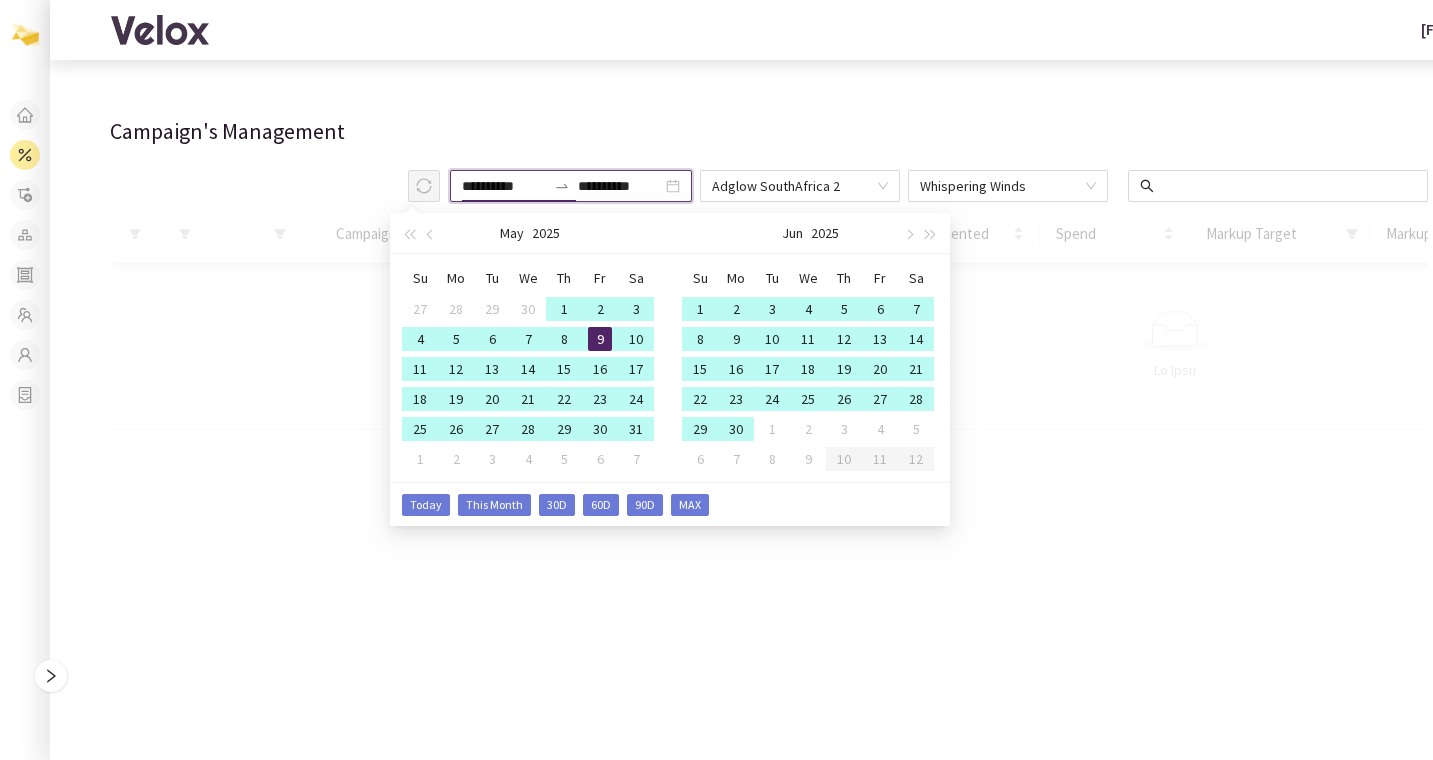 click on "MAX" at bounding box center (426, 505) 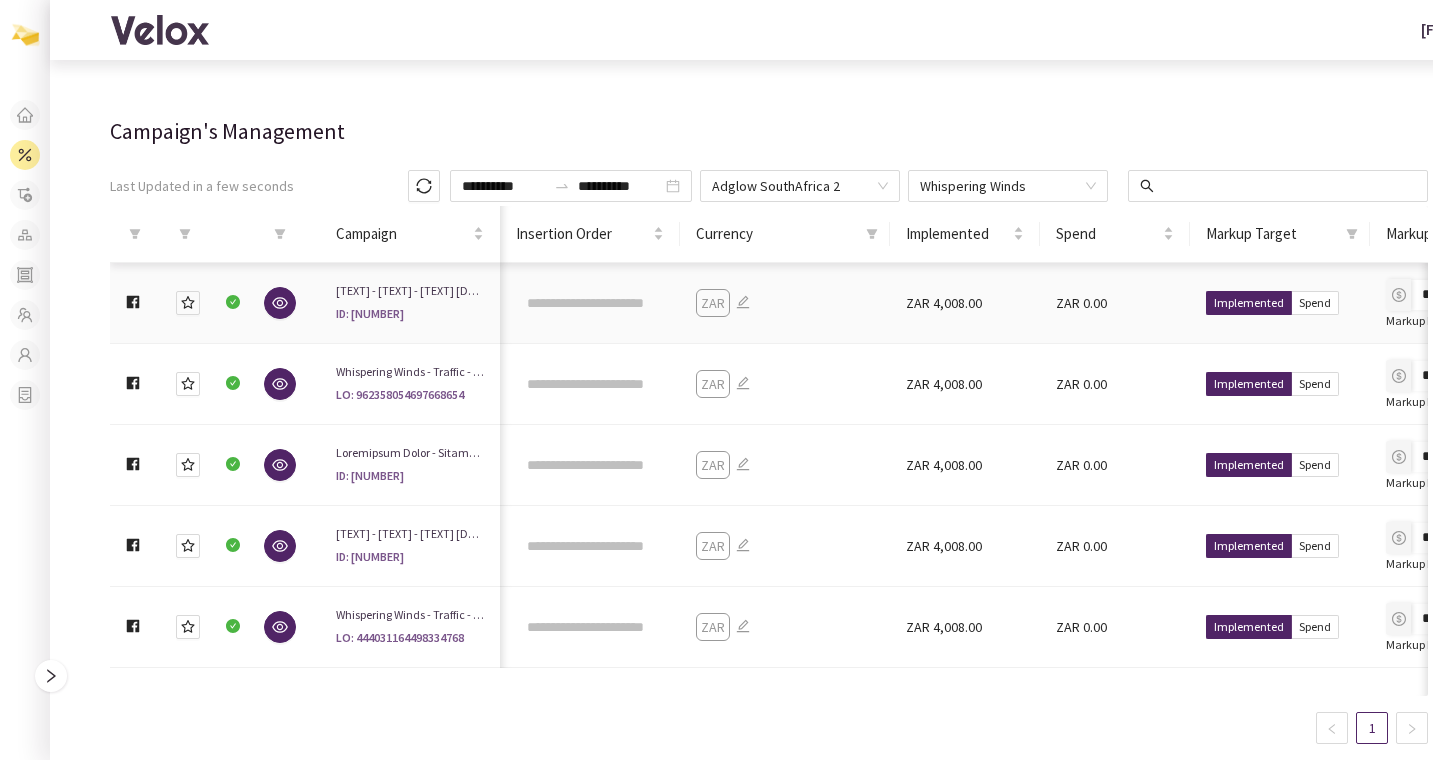 scroll, scrollTop: 0, scrollLeft: 97, axis: horizontal 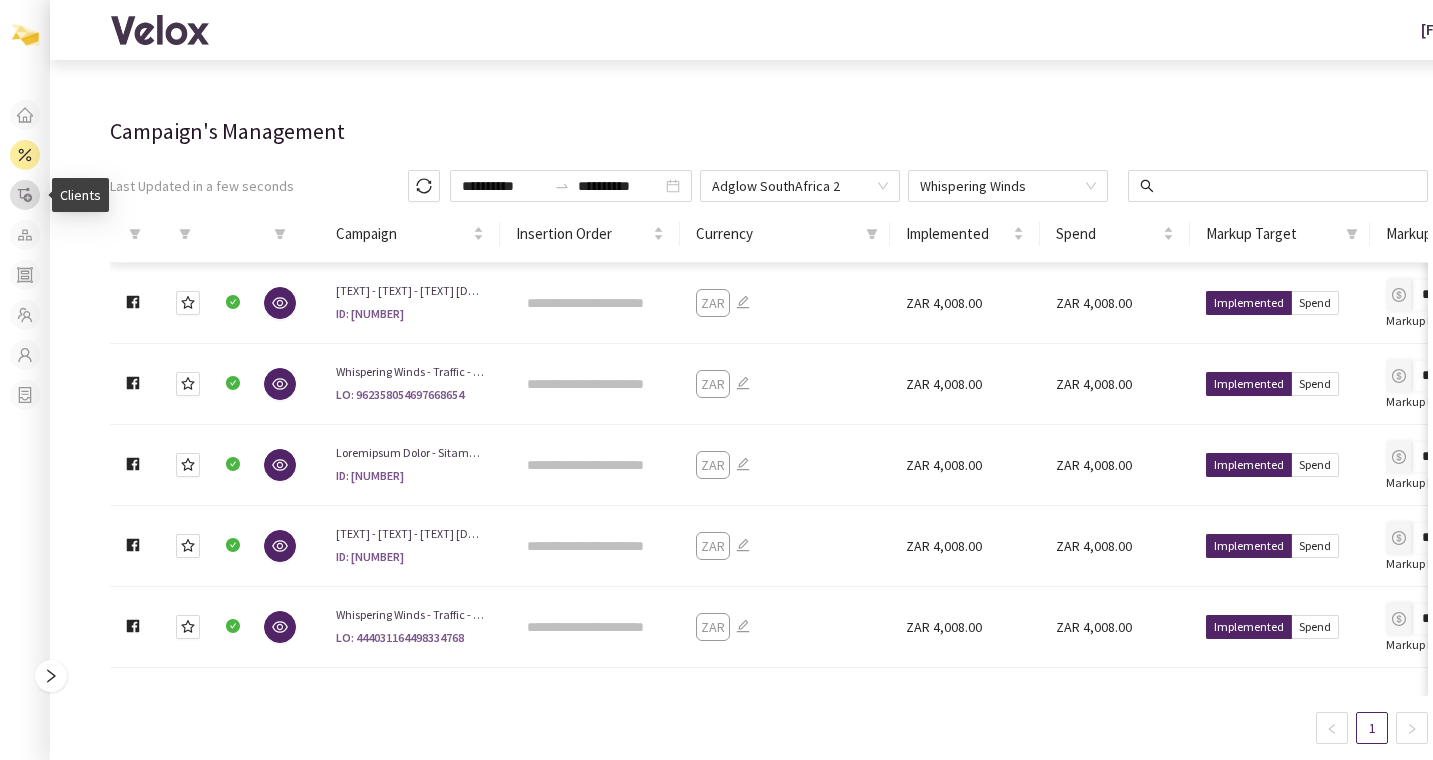 click at bounding box center [25, 195] 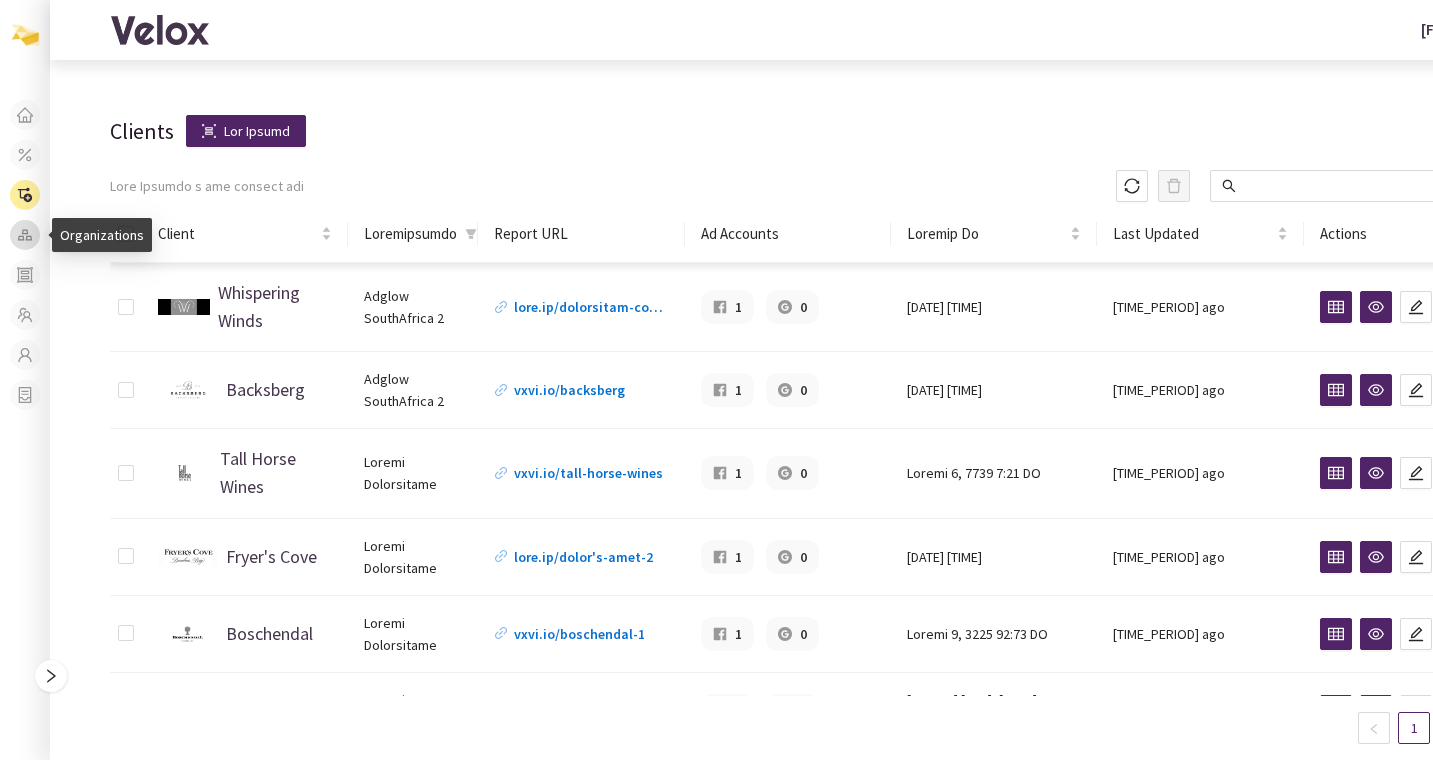 click at bounding box center (25, 235) 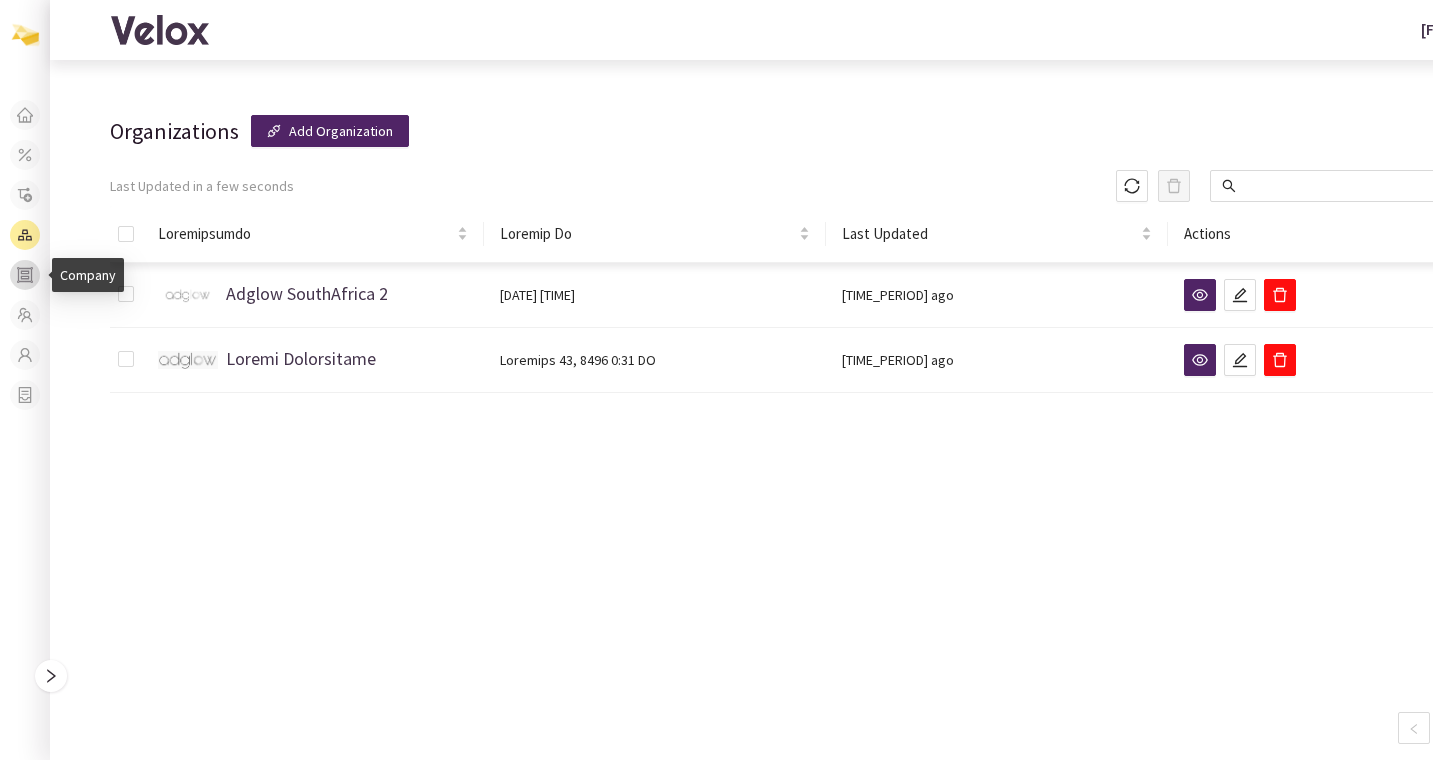 click at bounding box center [25, 275] 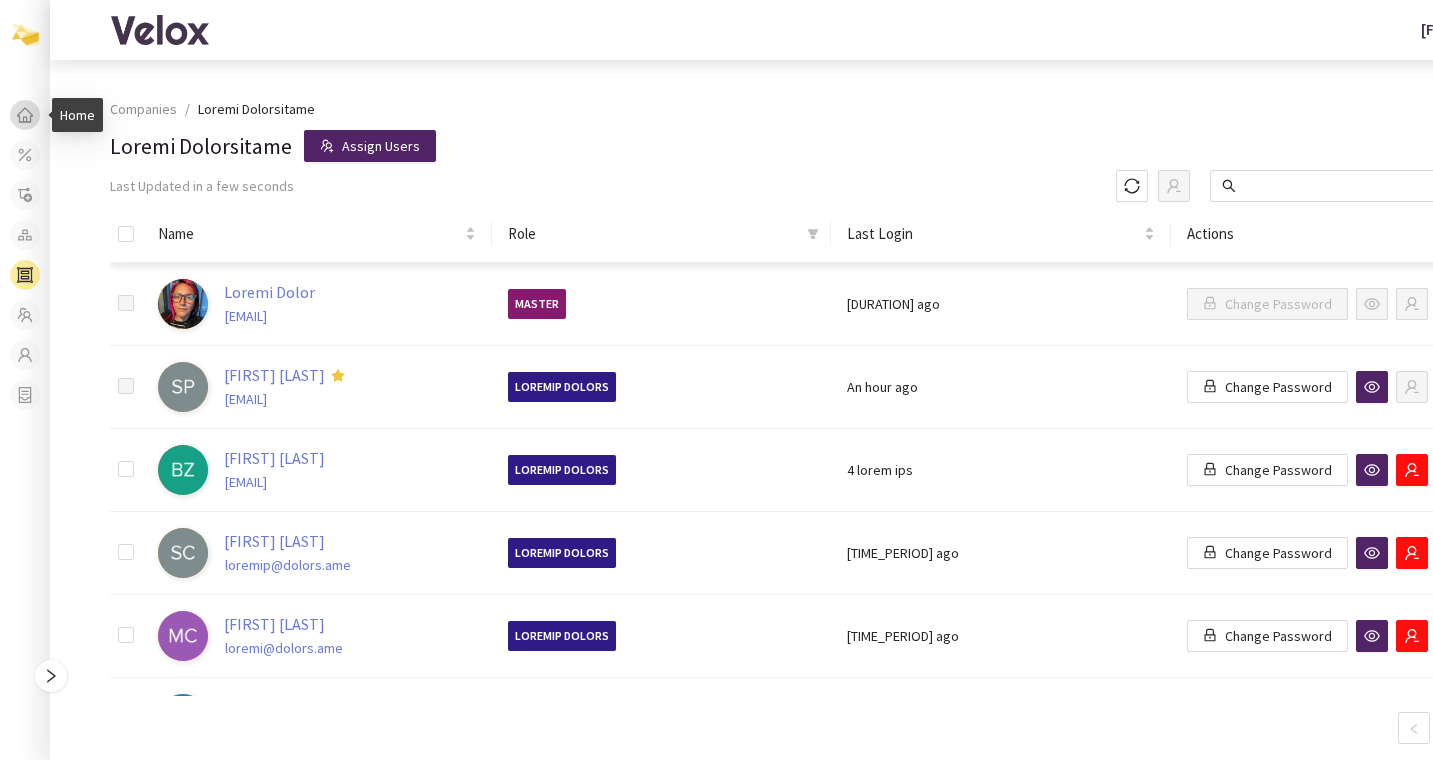click at bounding box center (25, 115) 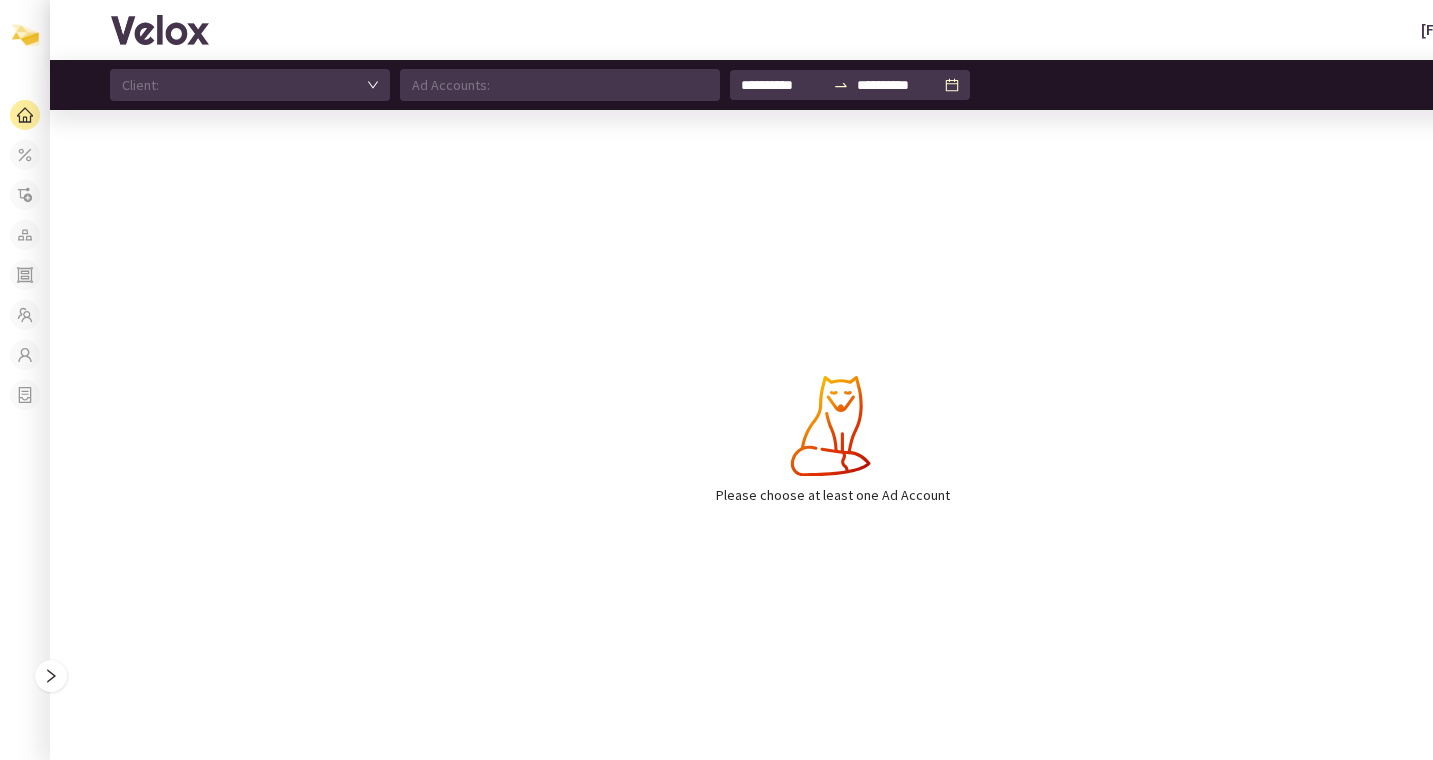 click at bounding box center (267, 85) 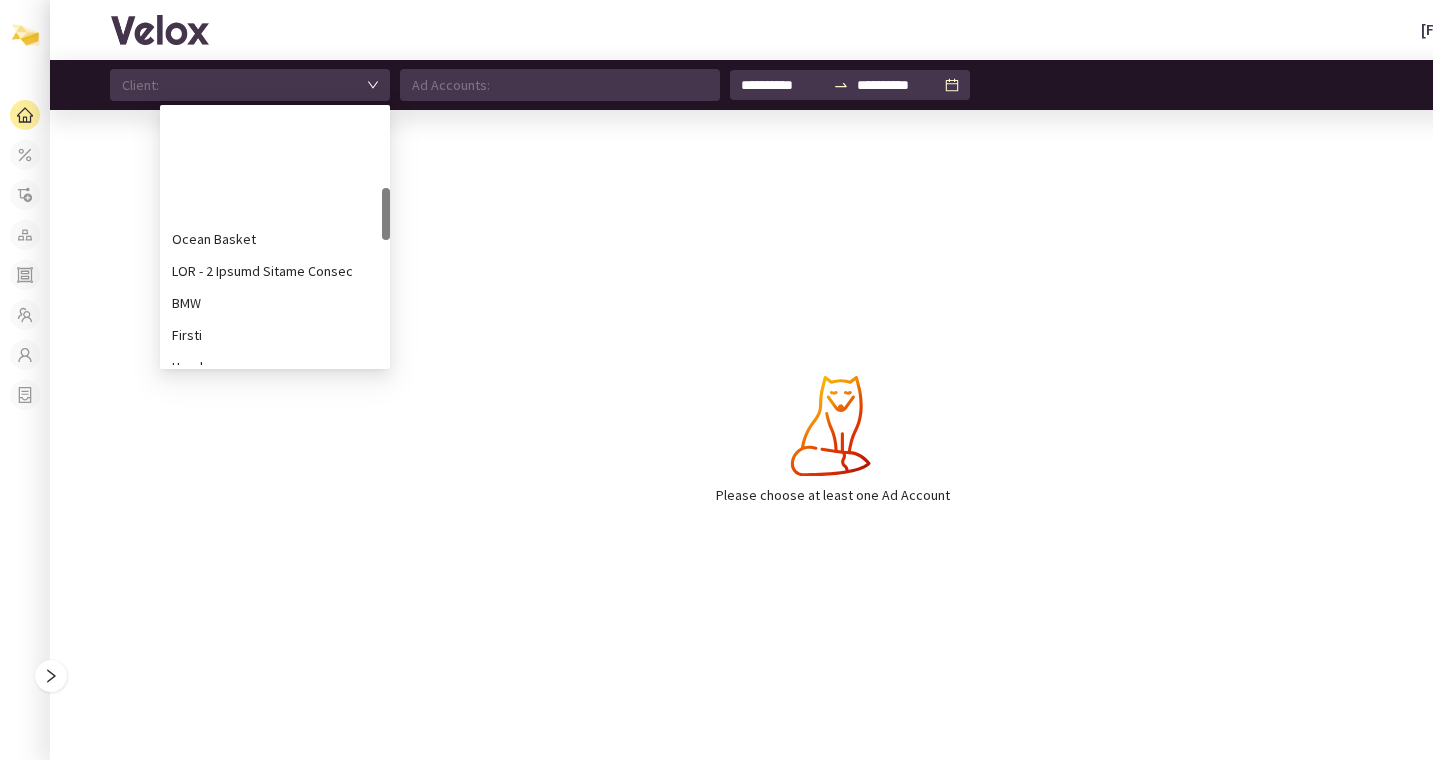 scroll, scrollTop: 364, scrollLeft: 0, axis: vertical 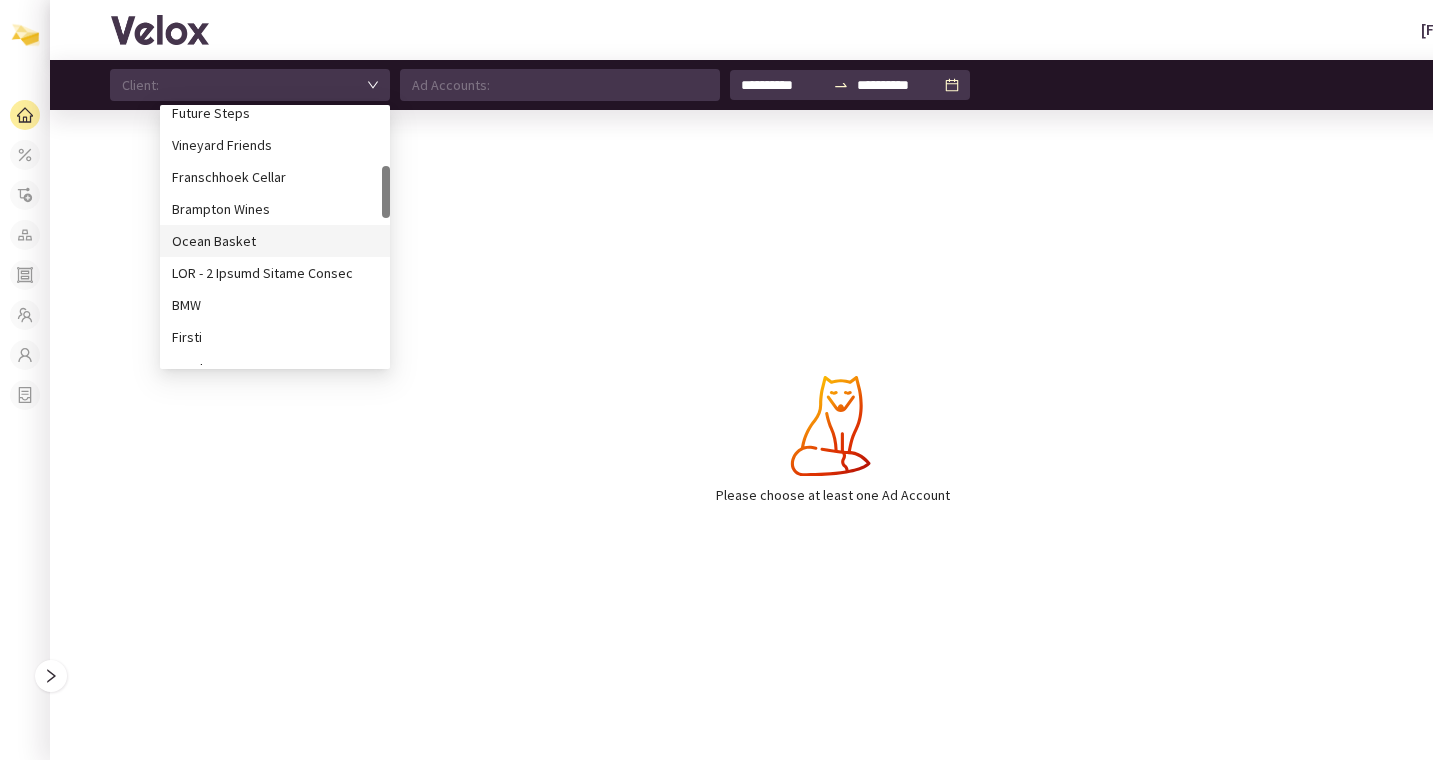 click on "Ocean Basket" at bounding box center (275, 241) 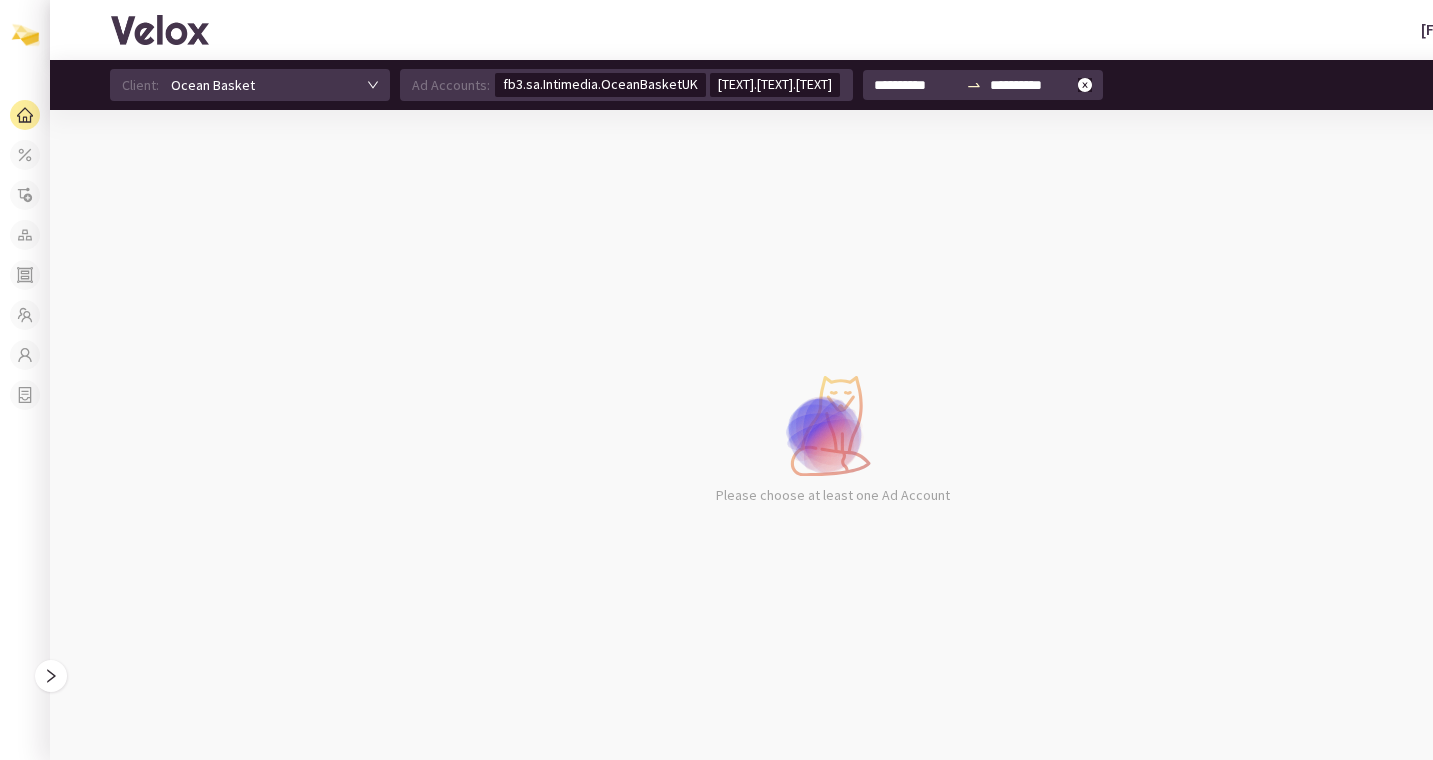 click on "**********" at bounding box center [916, 85] 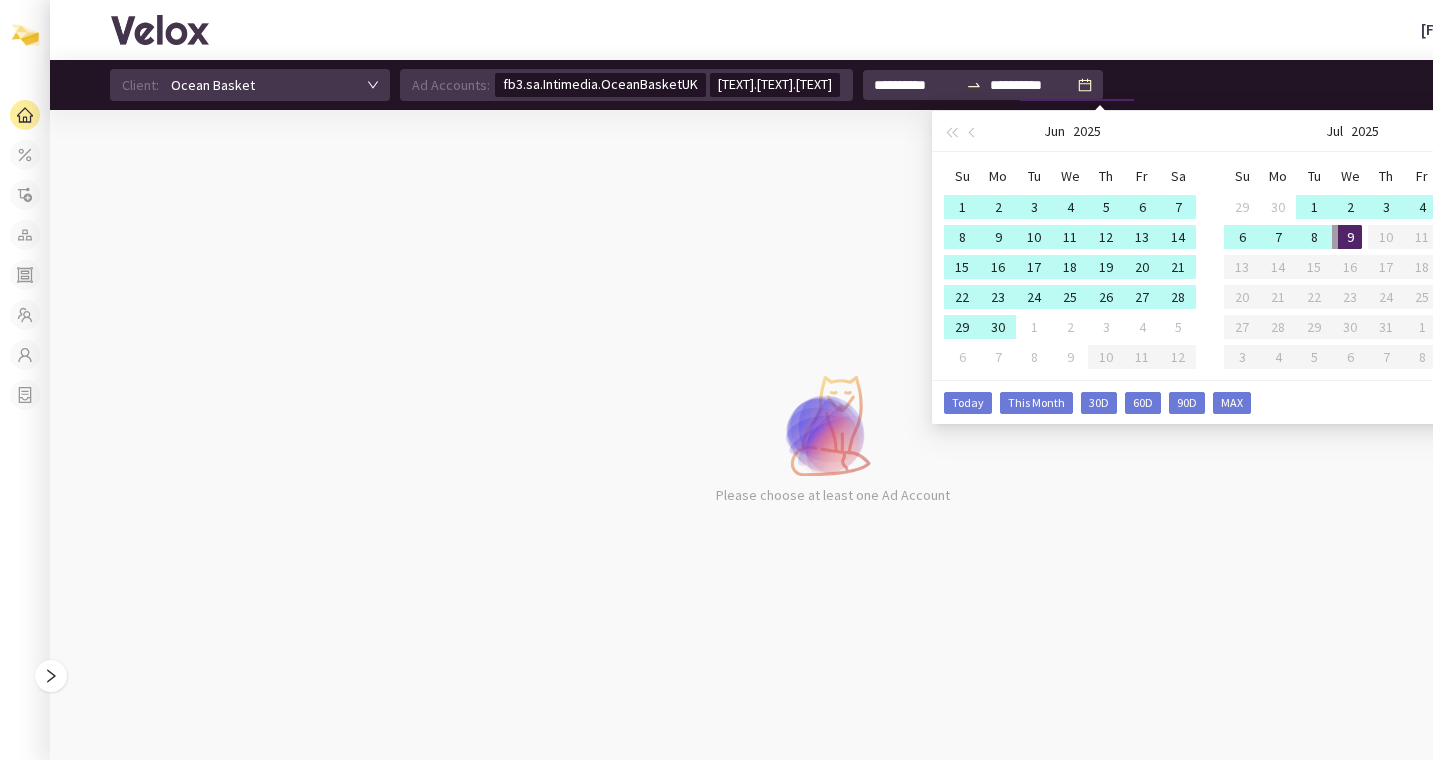 click on "MAX" at bounding box center [968, 403] 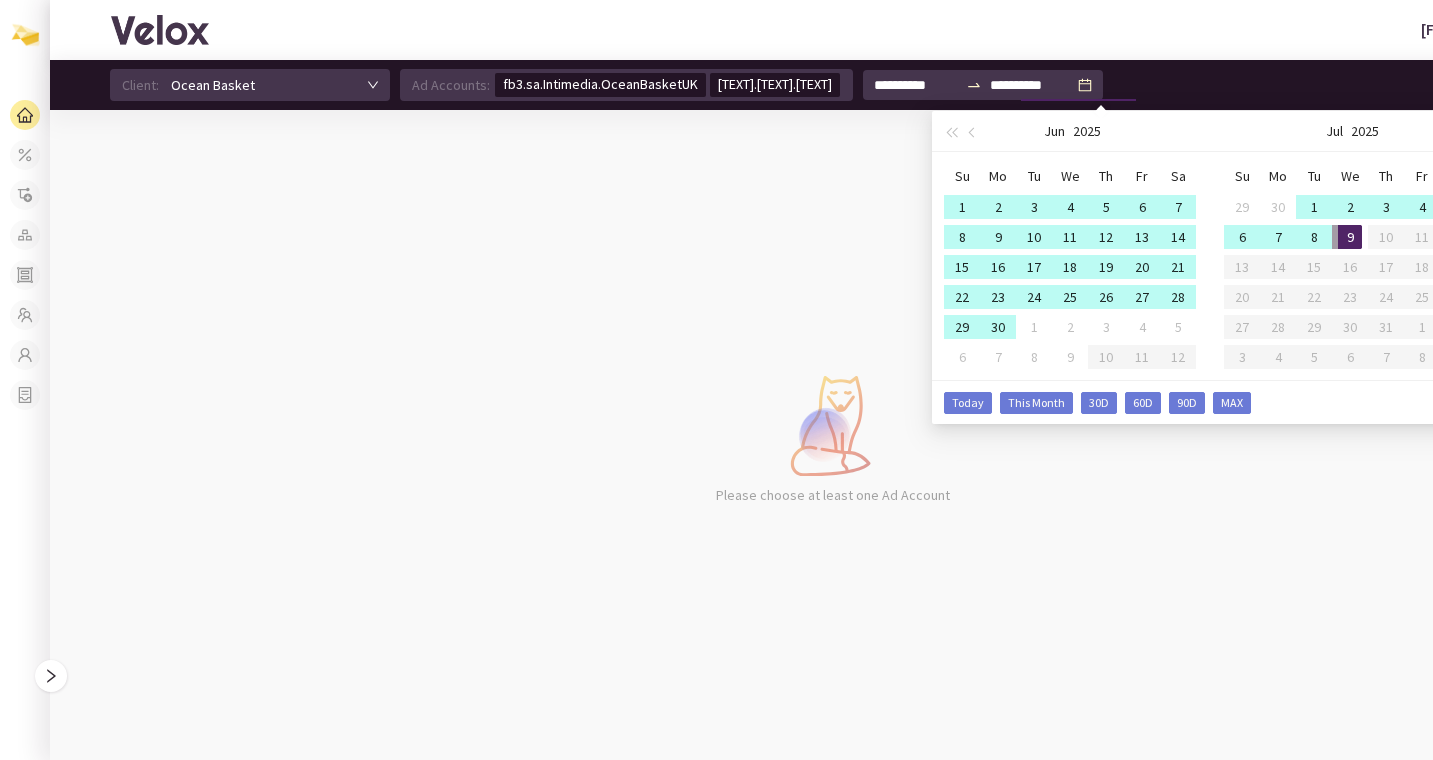 click on "MAX" at bounding box center (968, 403) 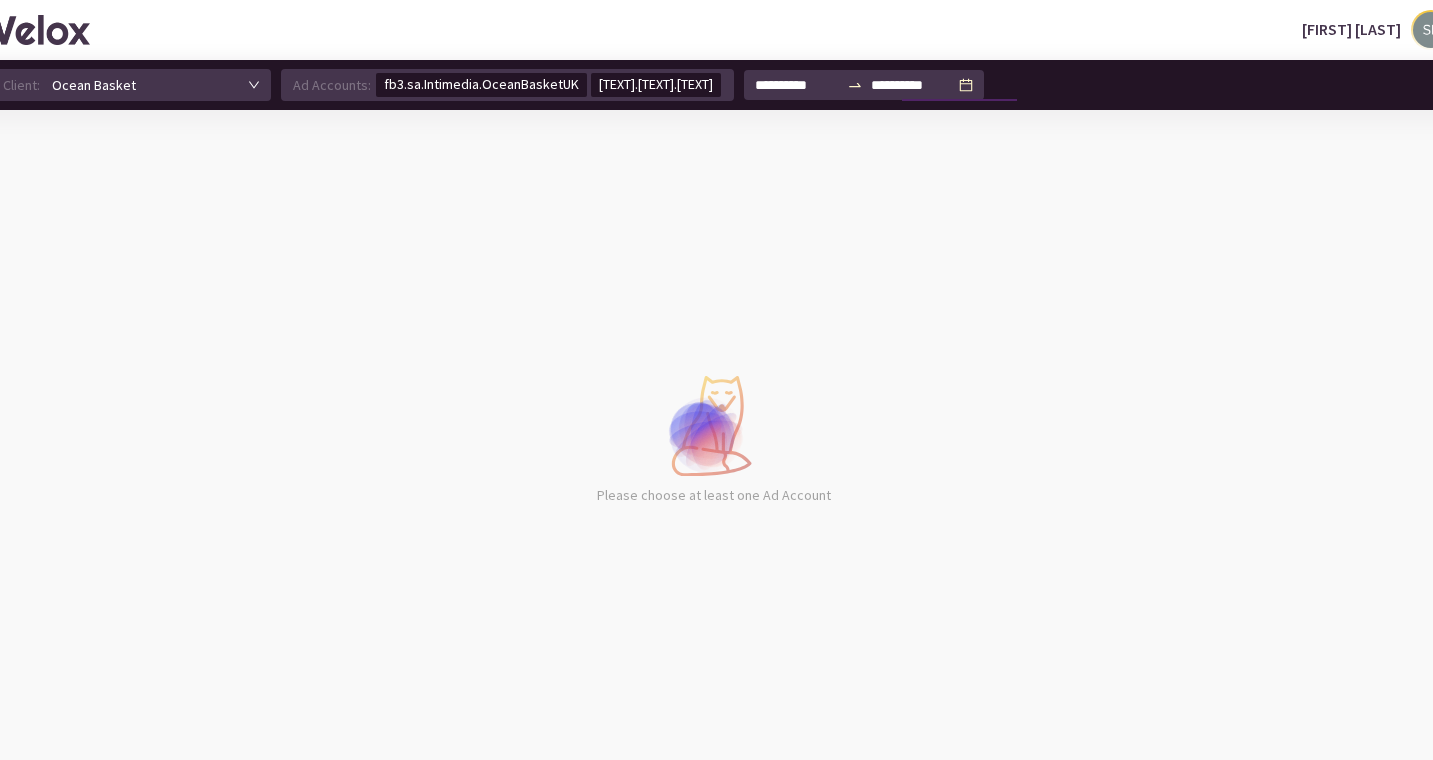 scroll, scrollTop: 0, scrollLeft: 0, axis: both 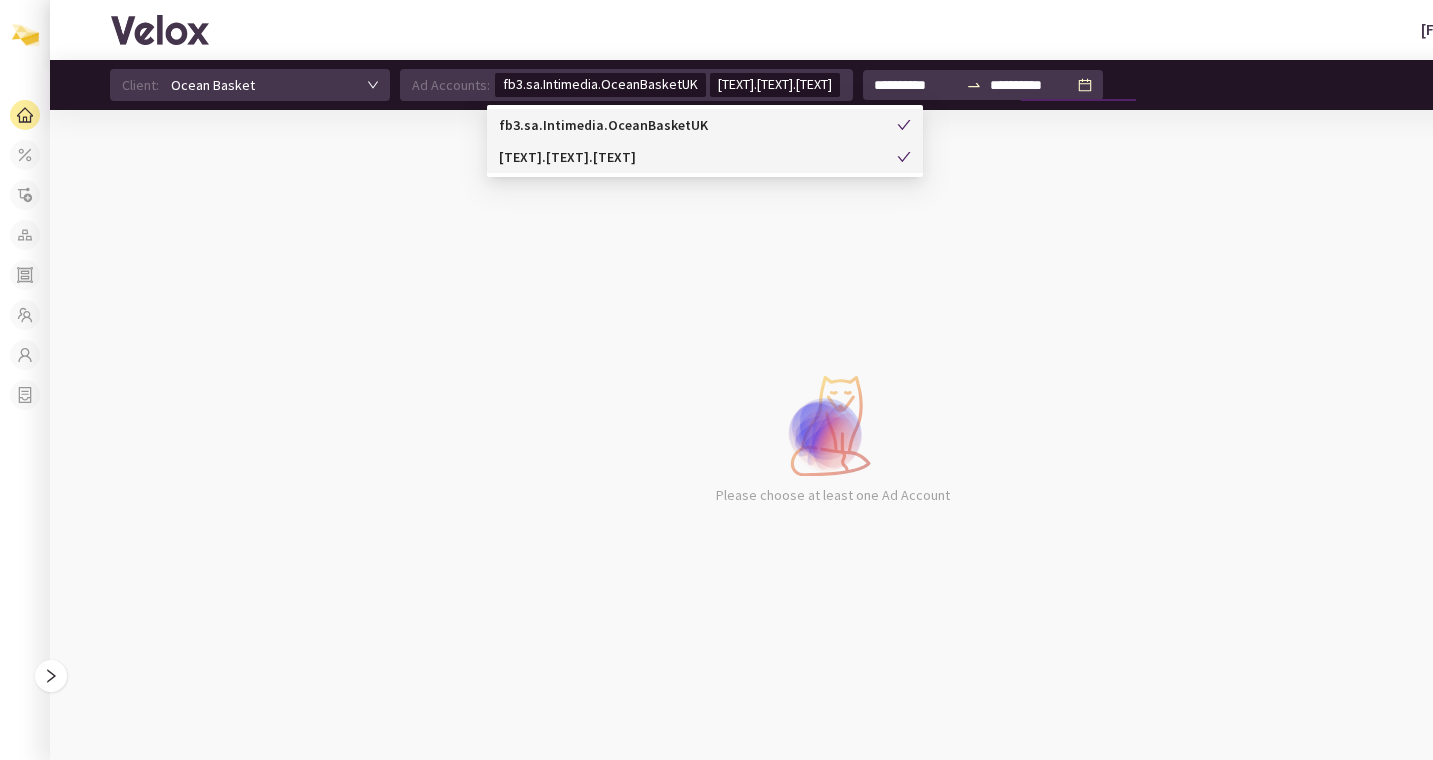 click on "[TEXT].[TEXT].[TEXT]" at bounding box center (600, 85) 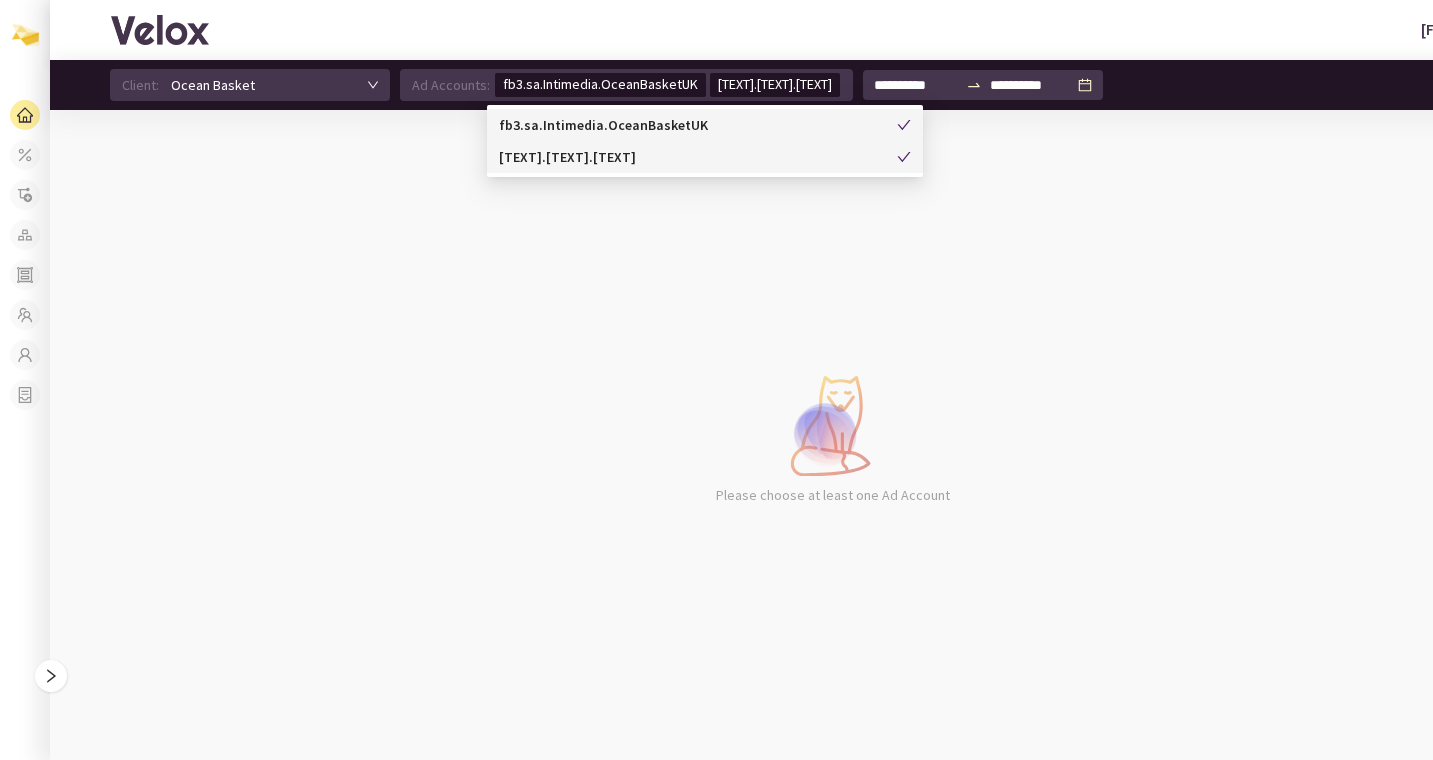 click on "[TEXT].[TEXT].[TEXT]" at bounding box center (0, 0) 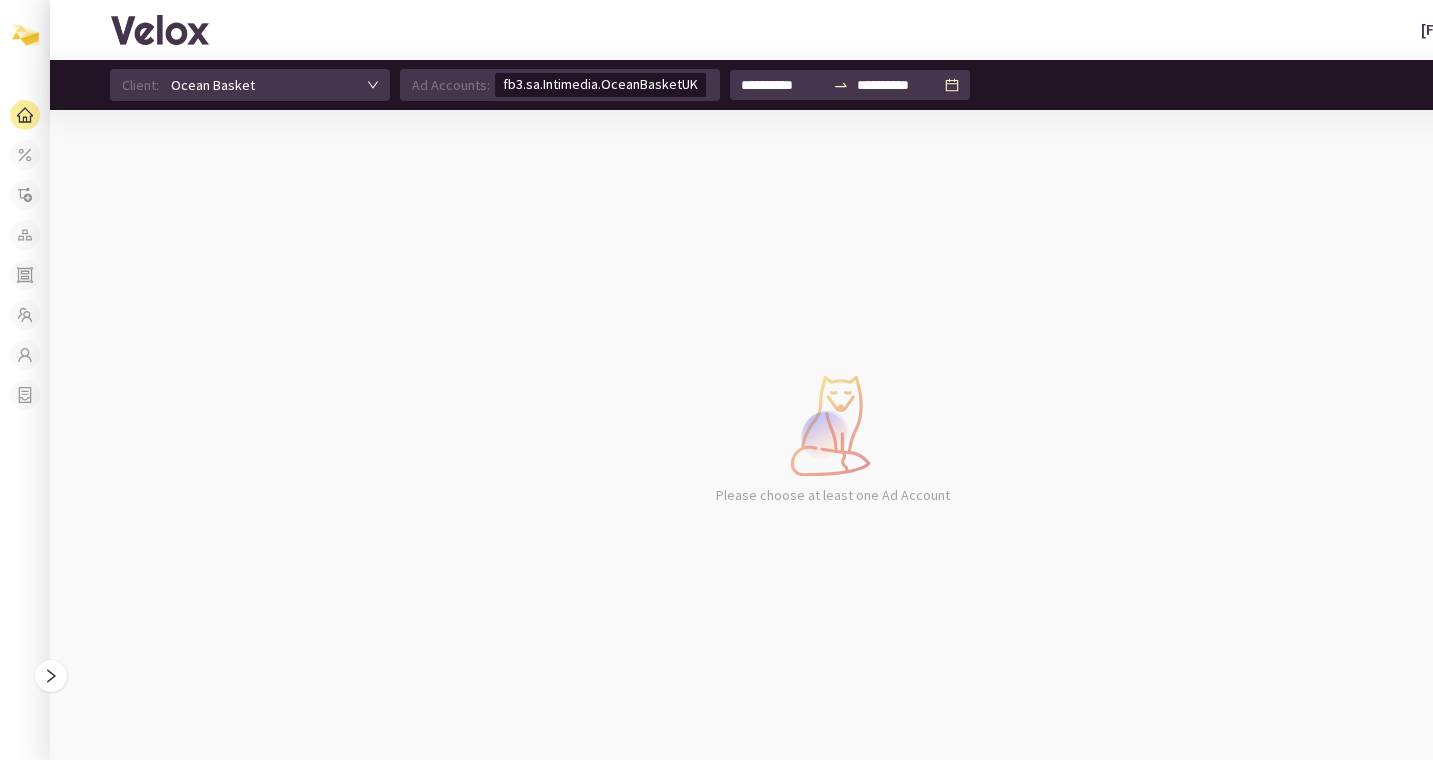 click on "fb3.sa.Intimedia.OceanBasketUK" at bounding box center (600, 85) 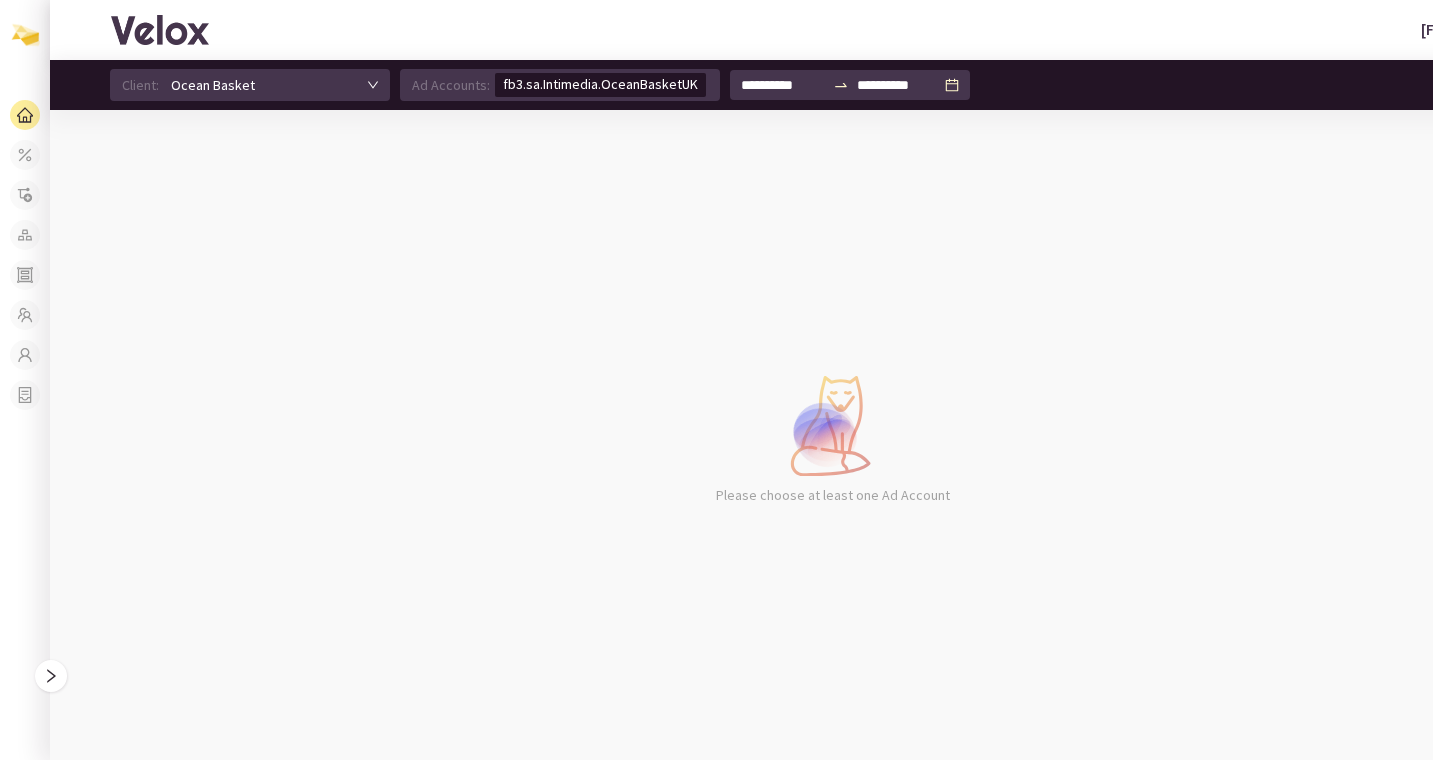 click on "fb3.sa.Intimedia.OceanBasketUK" at bounding box center (600, 85) 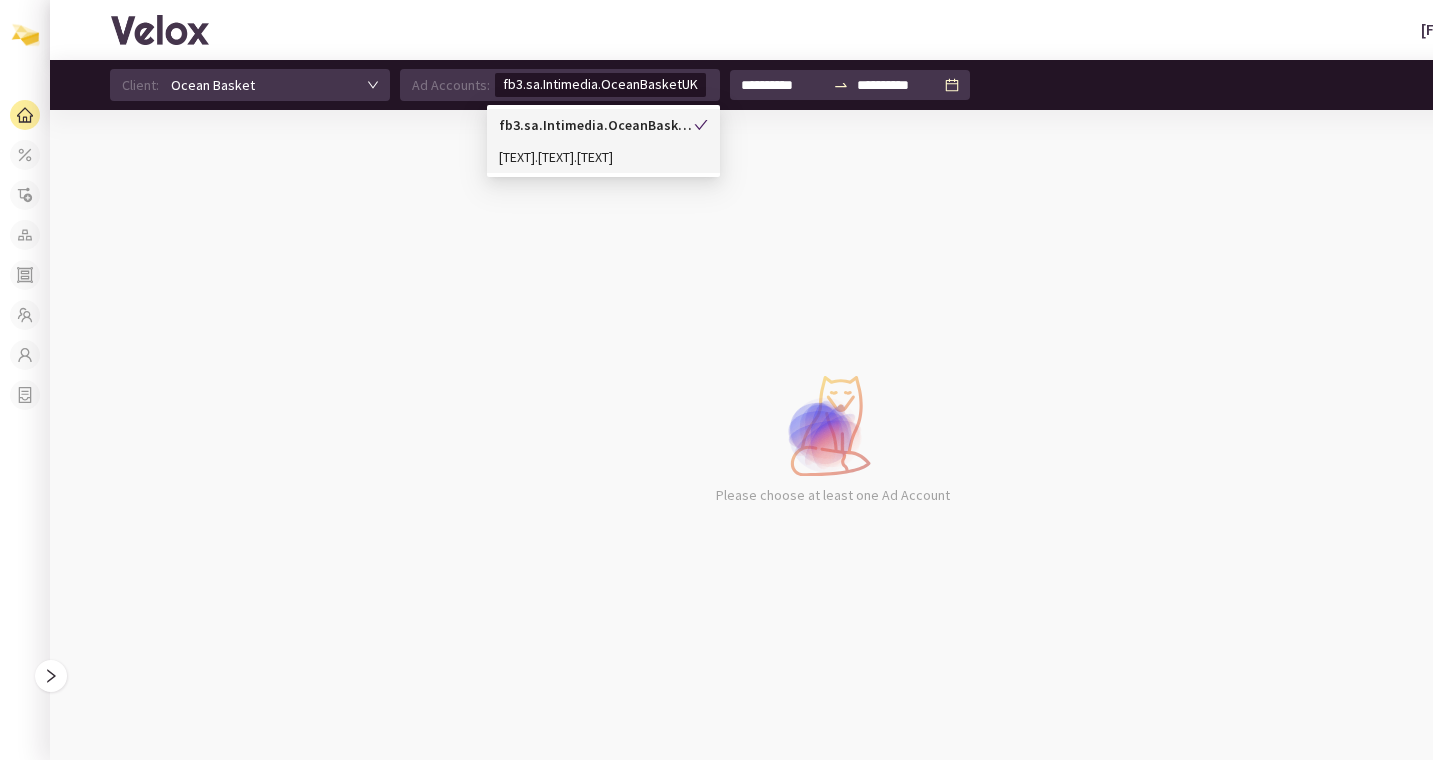 click on "[TEXT].[TEXT].[TEXT]" at bounding box center [0, 0] 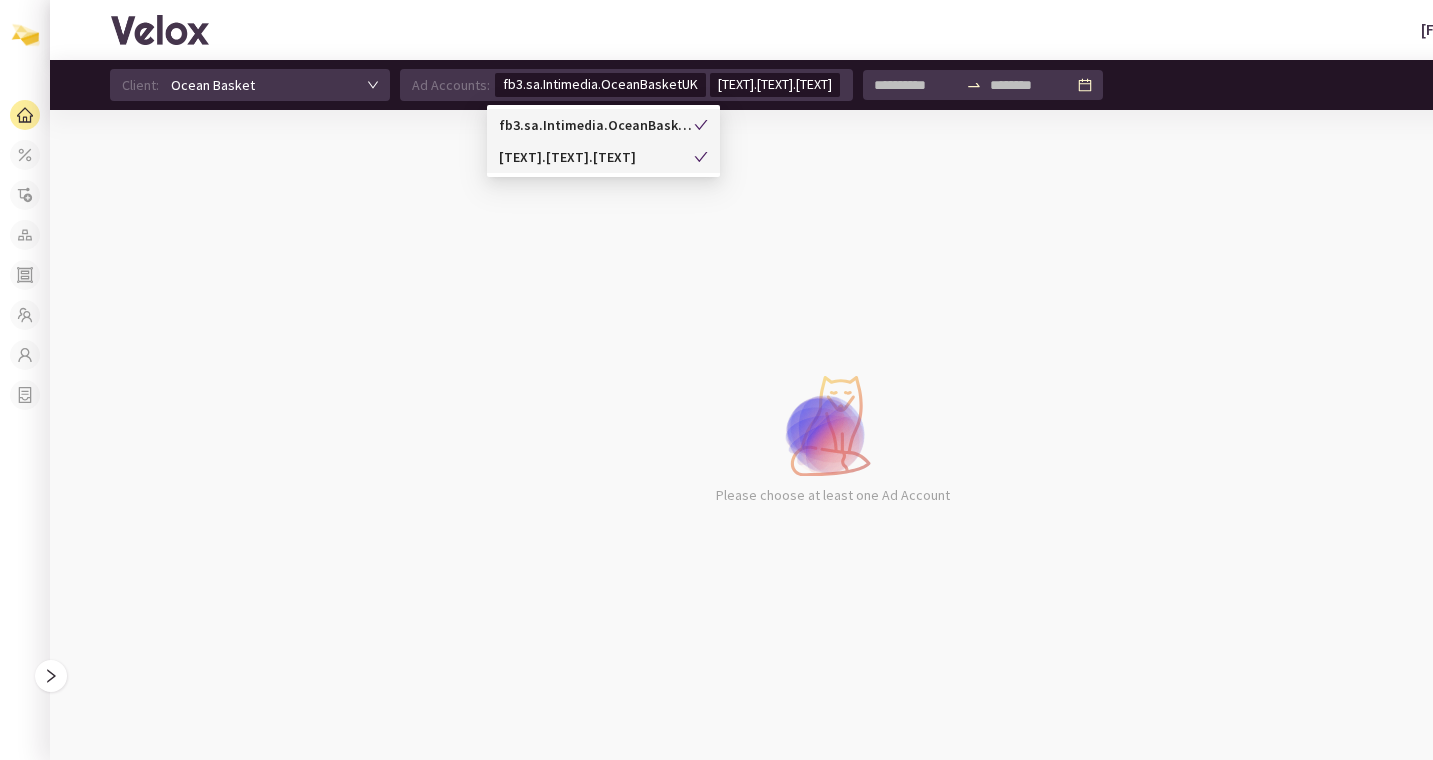 click at bounding box center (983, 85) 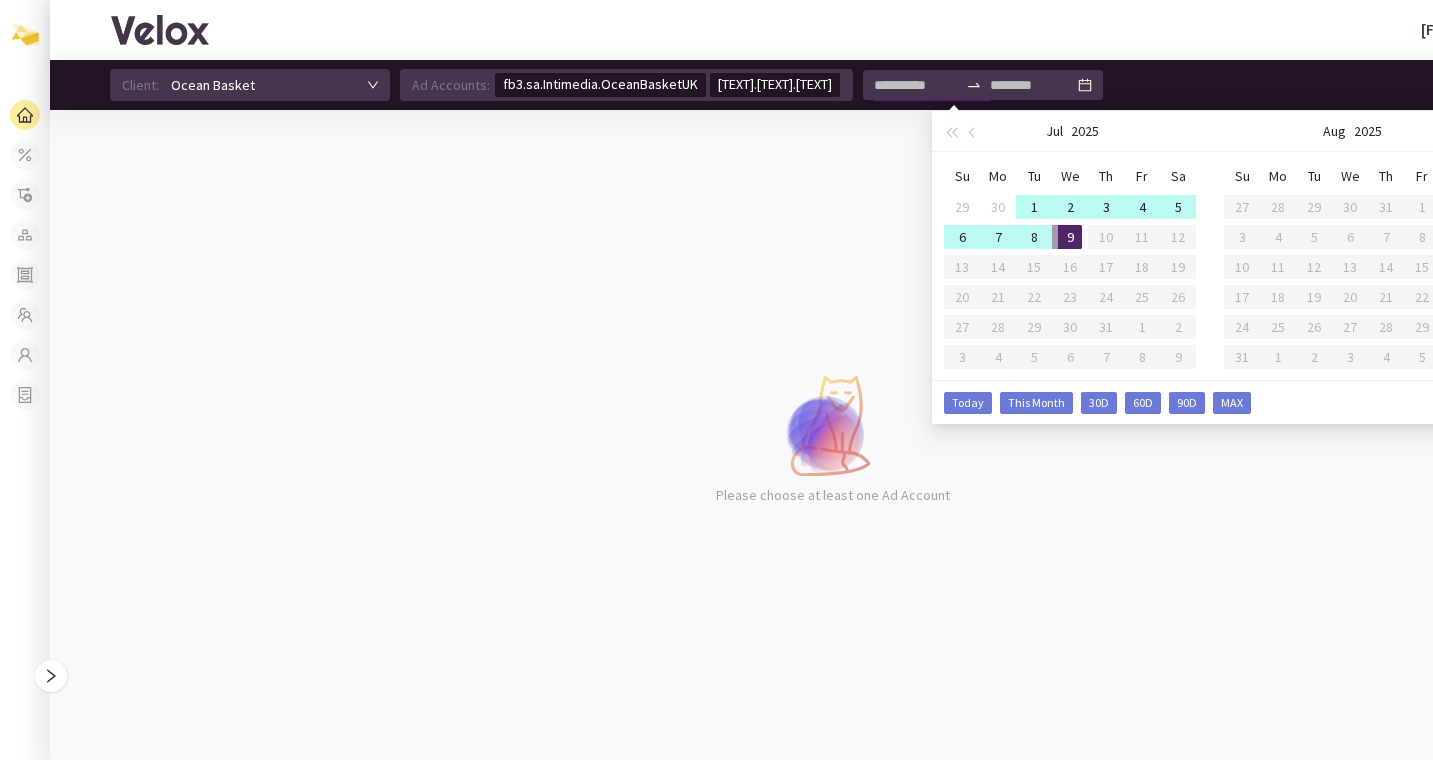 click on "MAX" at bounding box center [968, 403] 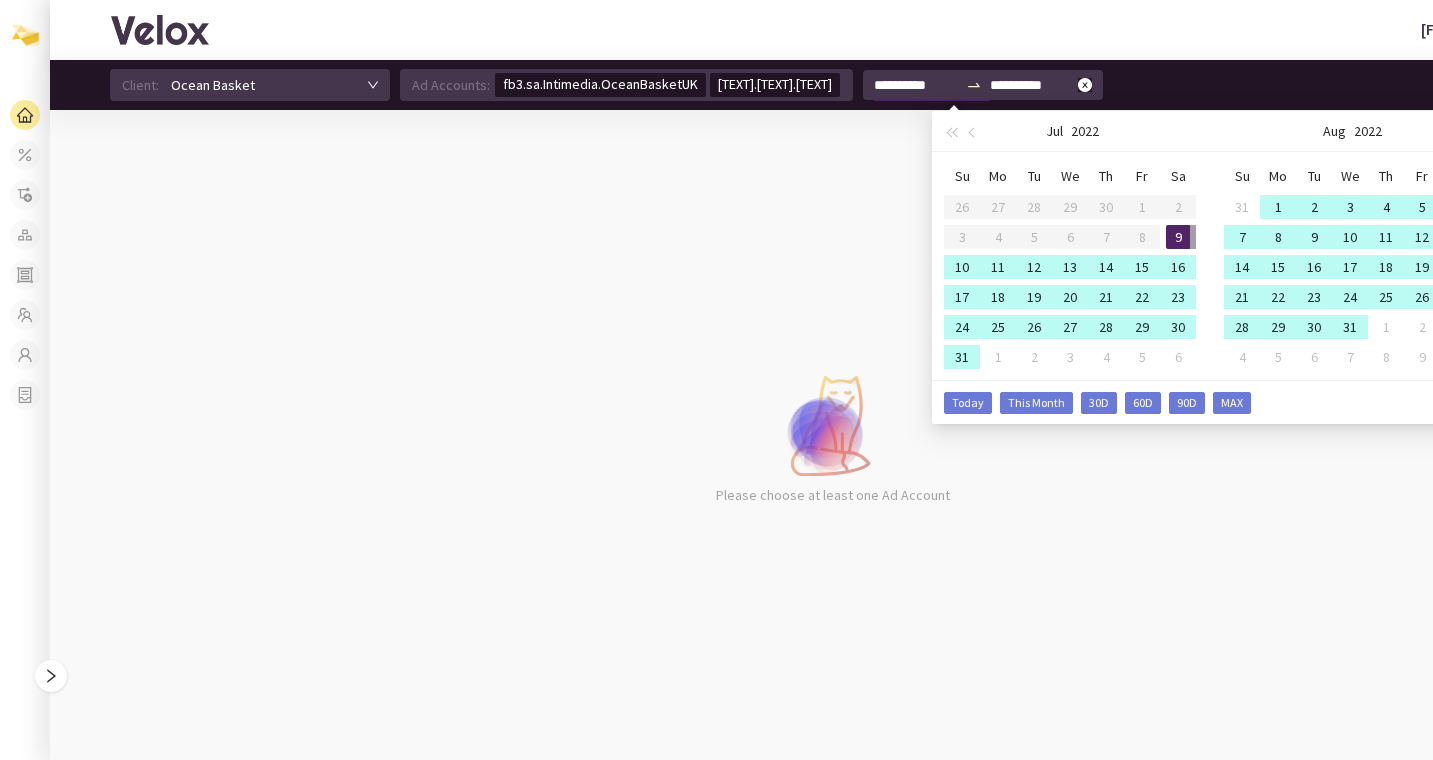 click on "MAX" at bounding box center [968, 403] 